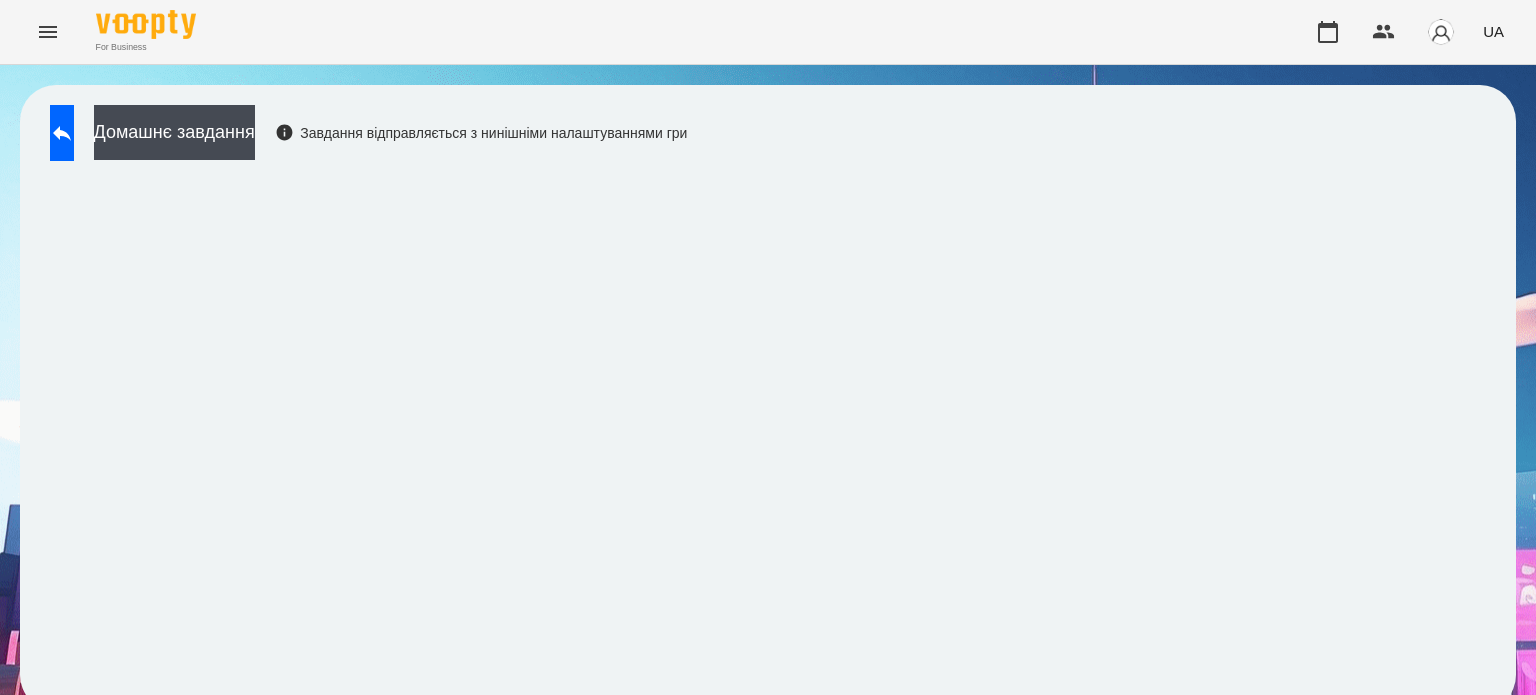 scroll, scrollTop: 0, scrollLeft: 0, axis: both 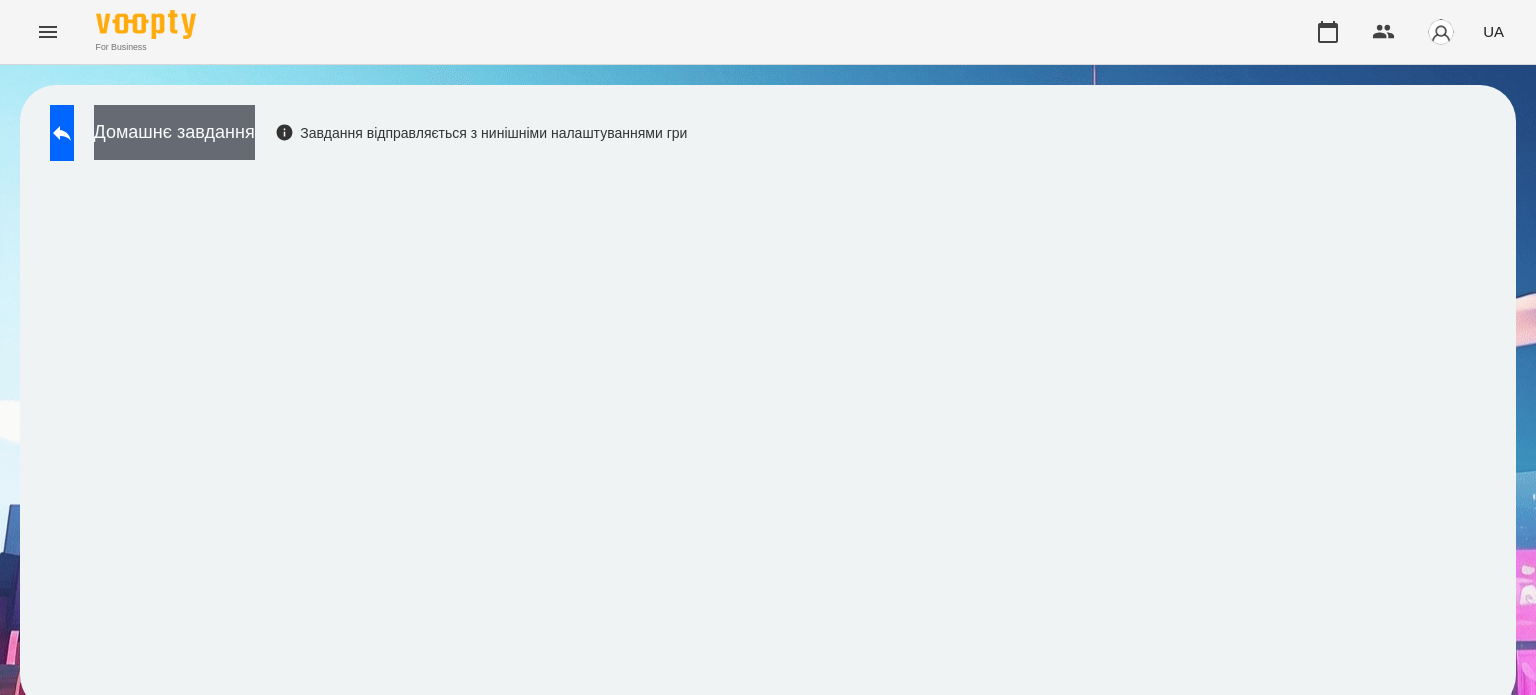 click on "Домашнє завдання" at bounding box center (174, 132) 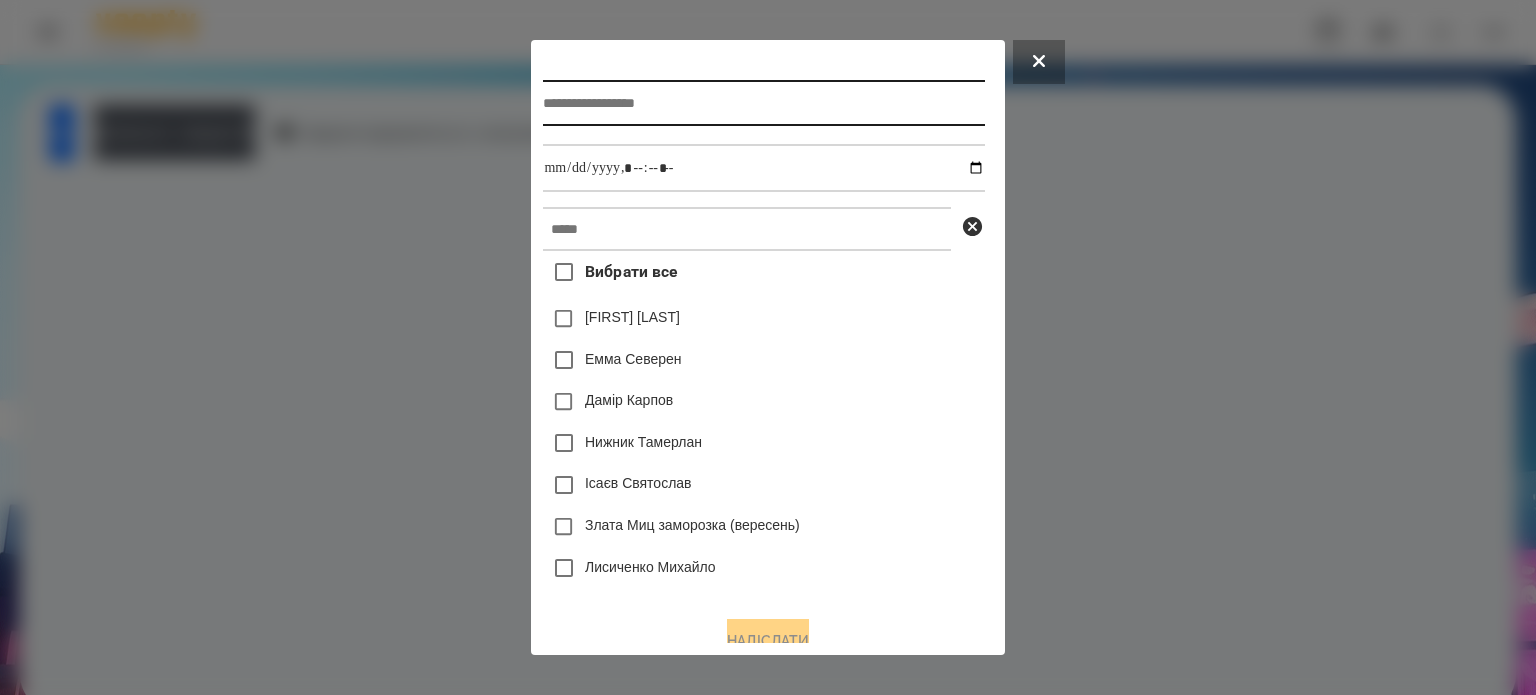 click at bounding box center (763, 103) 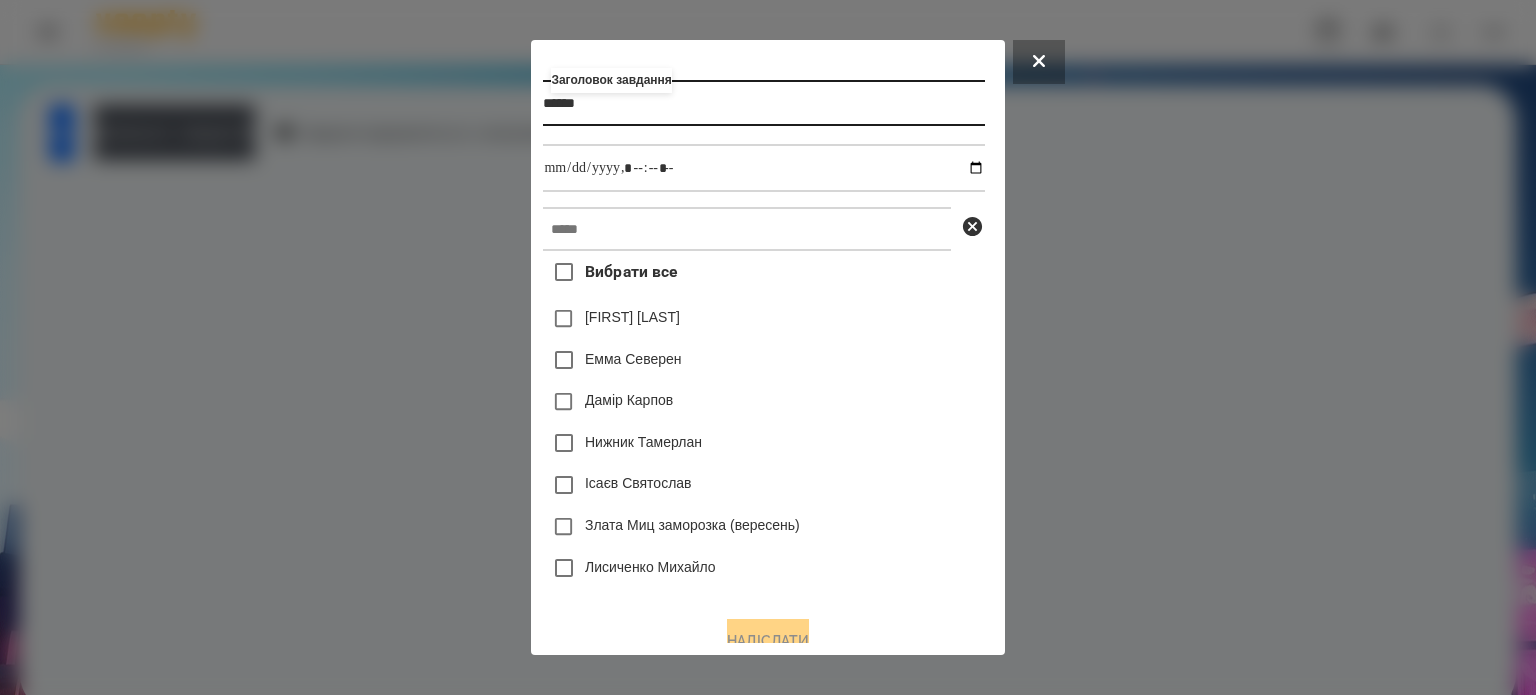 type on "******" 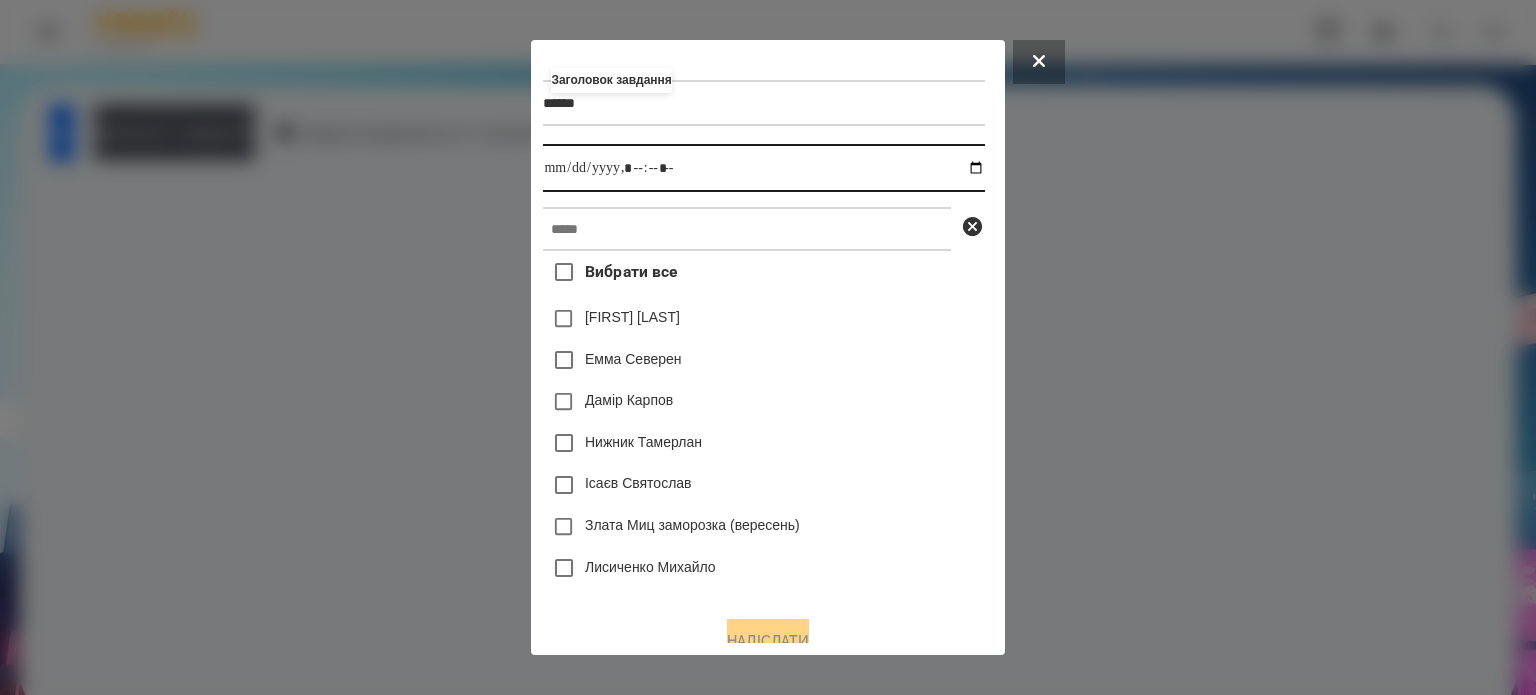 click at bounding box center [763, 168] 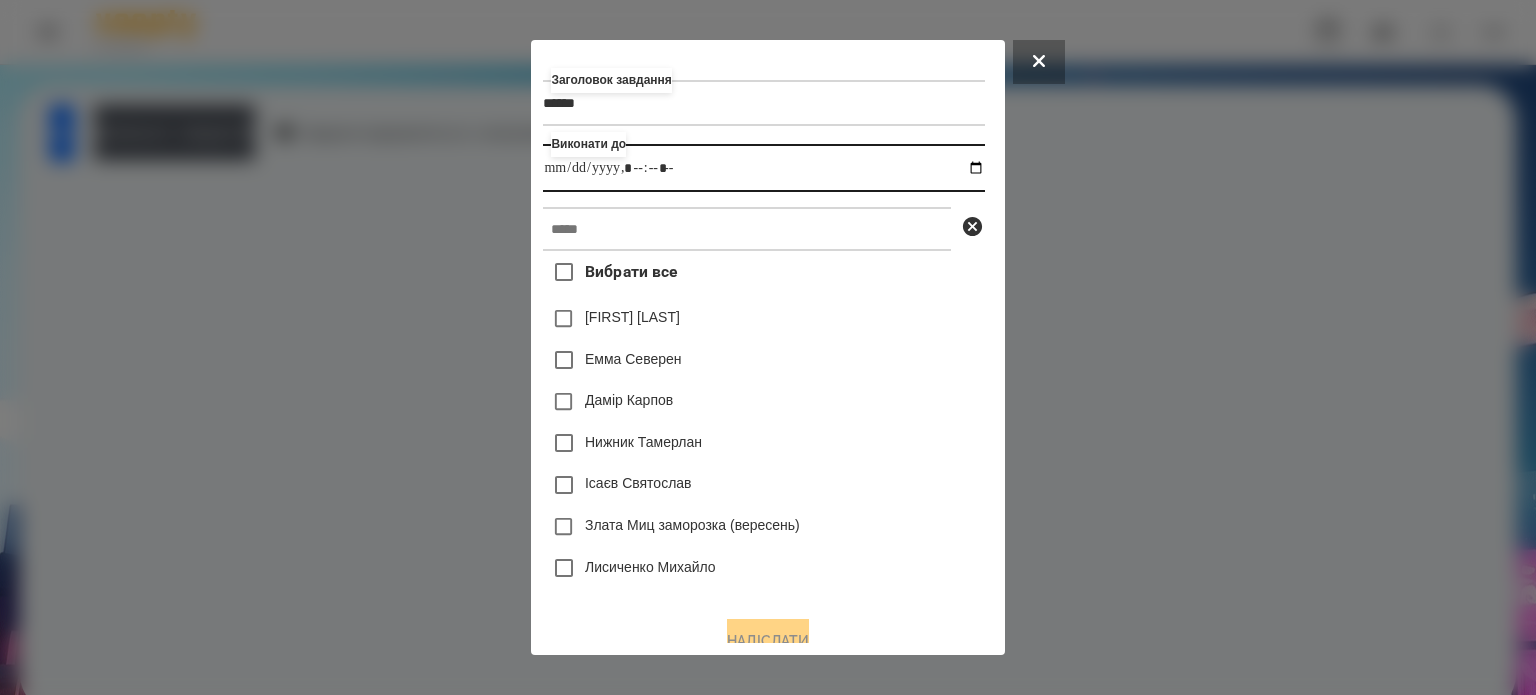 click at bounding box center (763, 168) 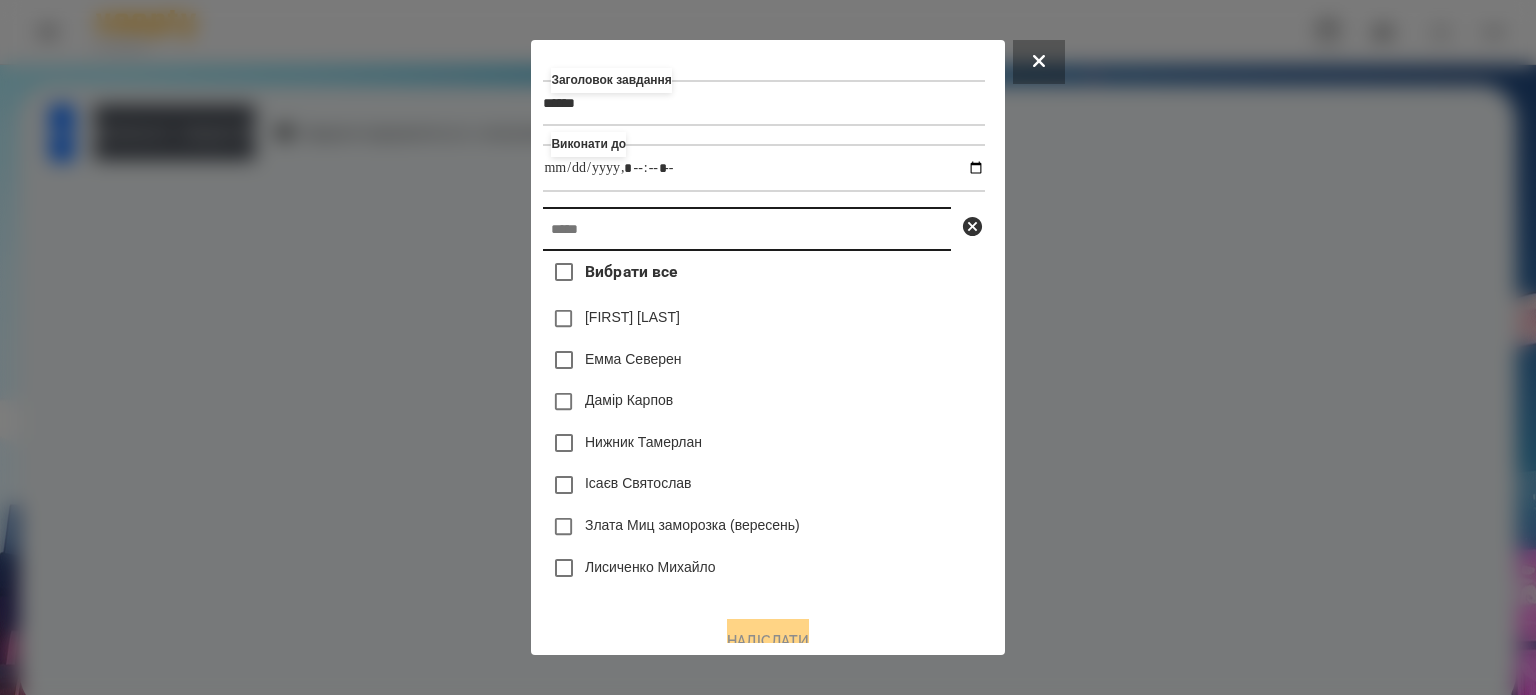 click at bounding box center (747, 229) 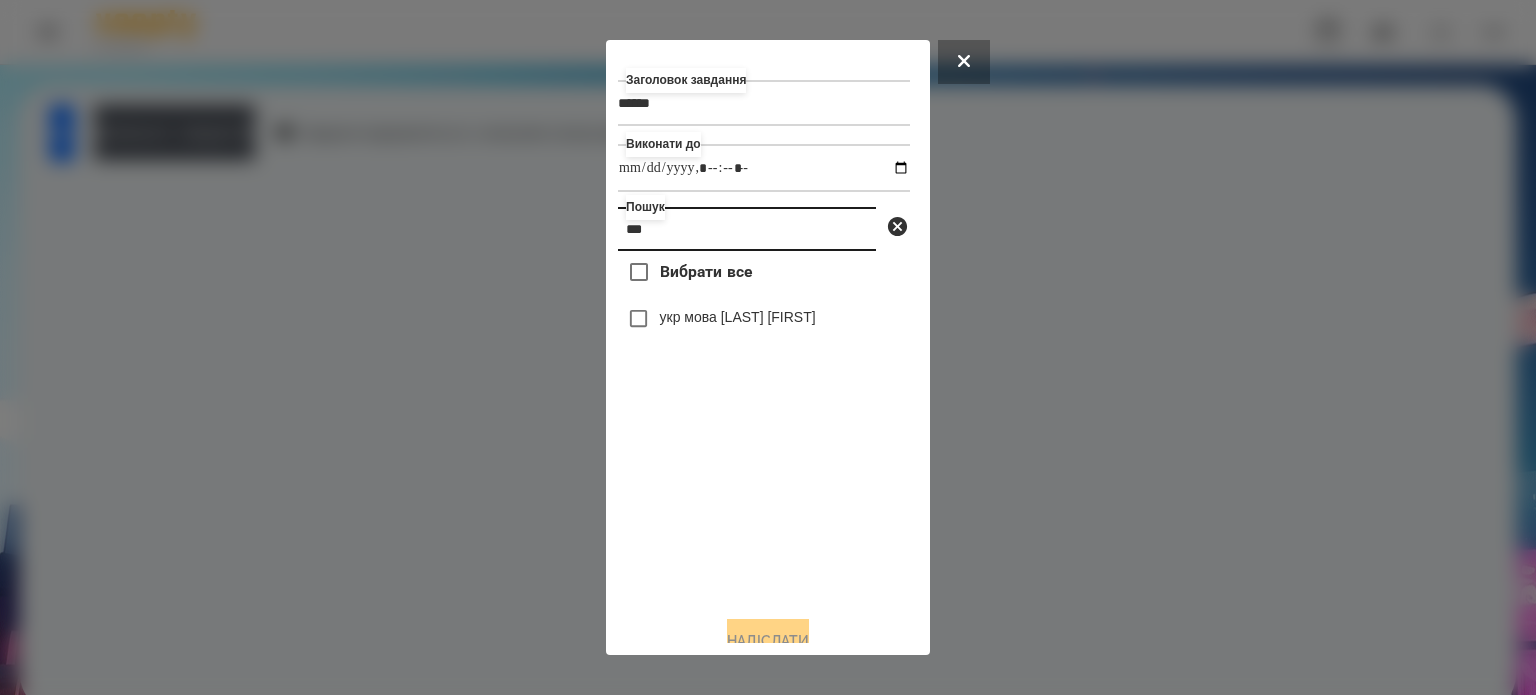 type on "***" 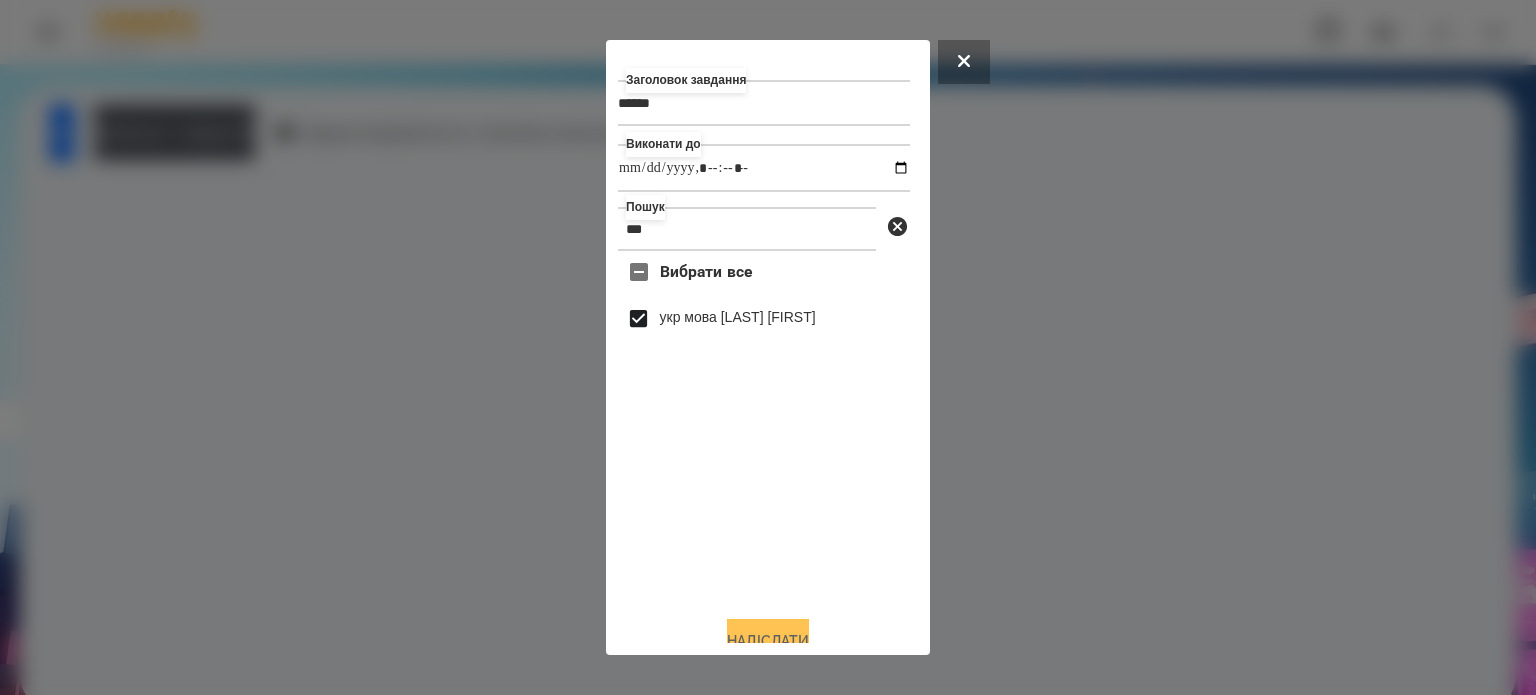 click on "Надіслати" at bounding box center [768, 641] 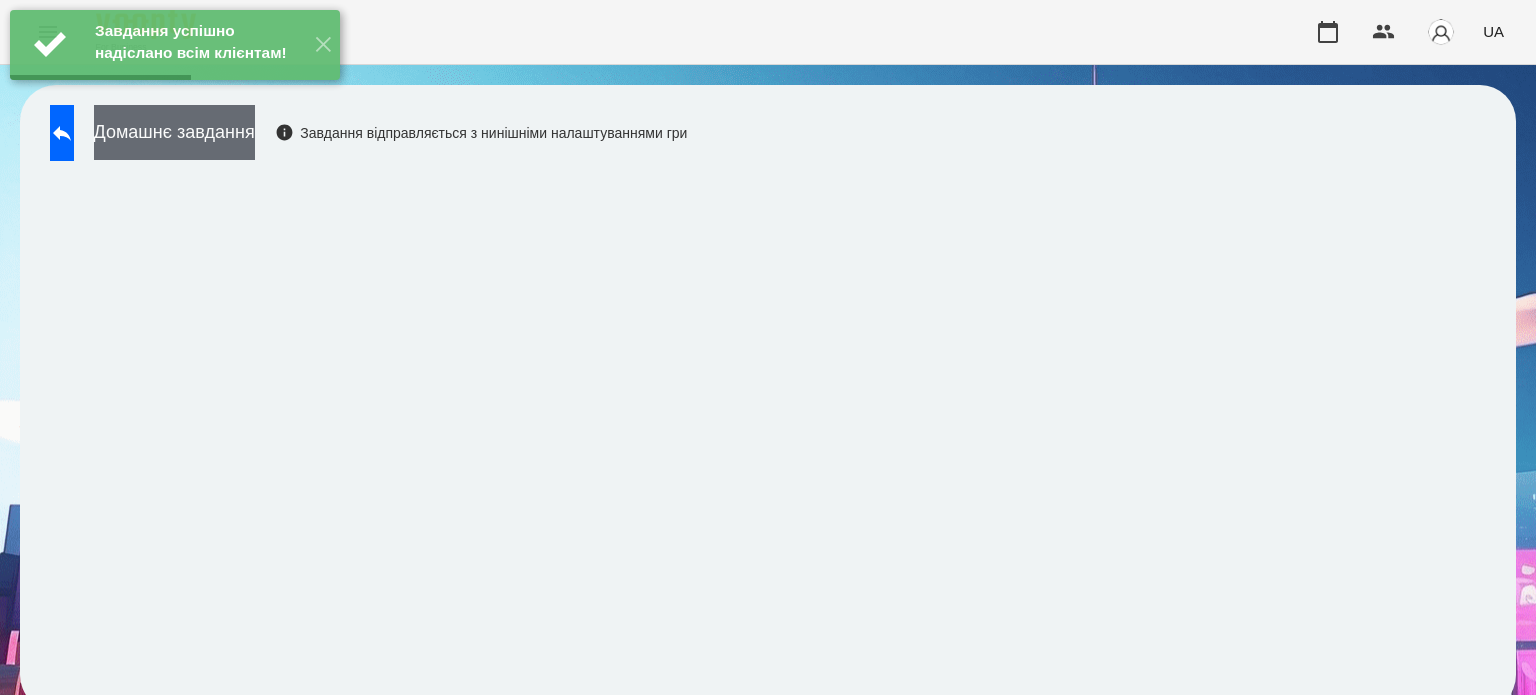 click on "Домашнє завдання" at bounding box center [174, 132] 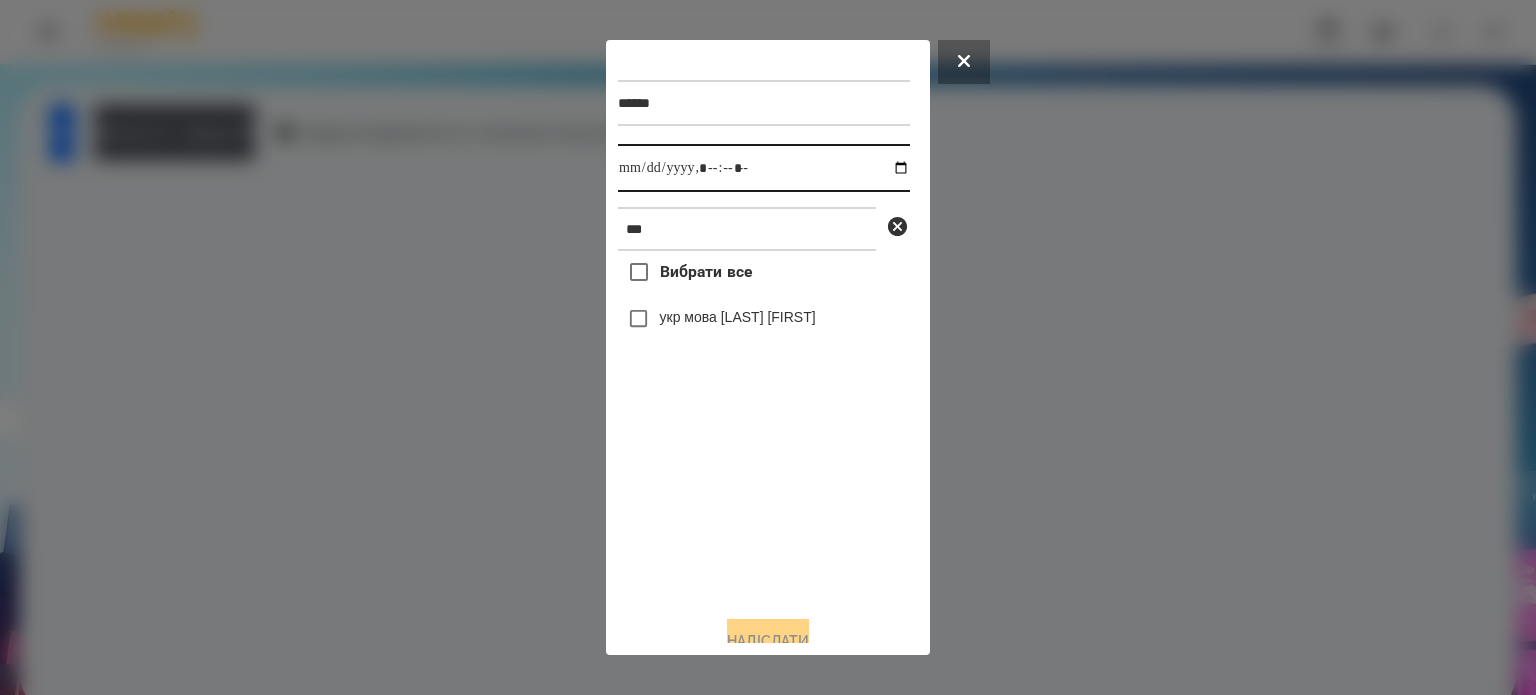 click at bounding box center [764, 168] 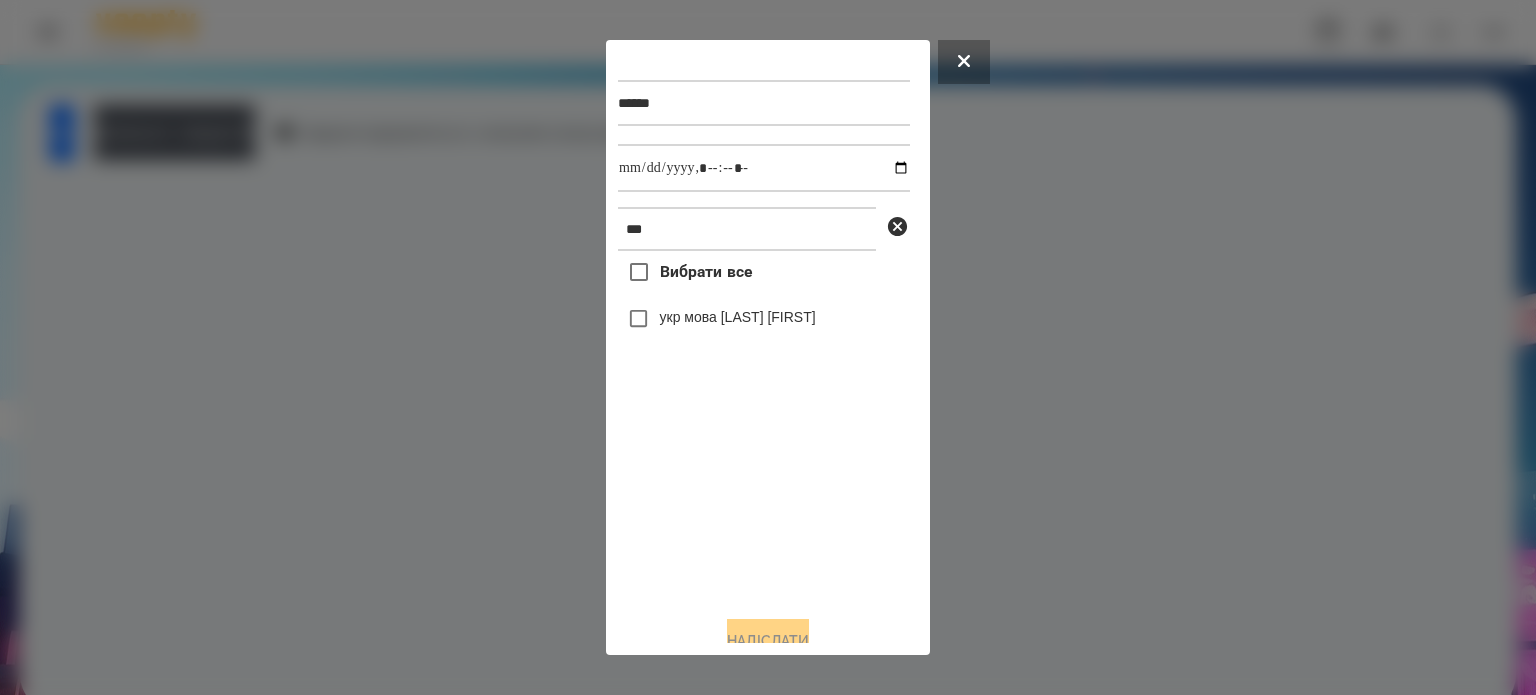 drag, startPoint x: 651, startPoint y: 580, endPoint x: 623, endPoint y: 440, distance: 142.77255 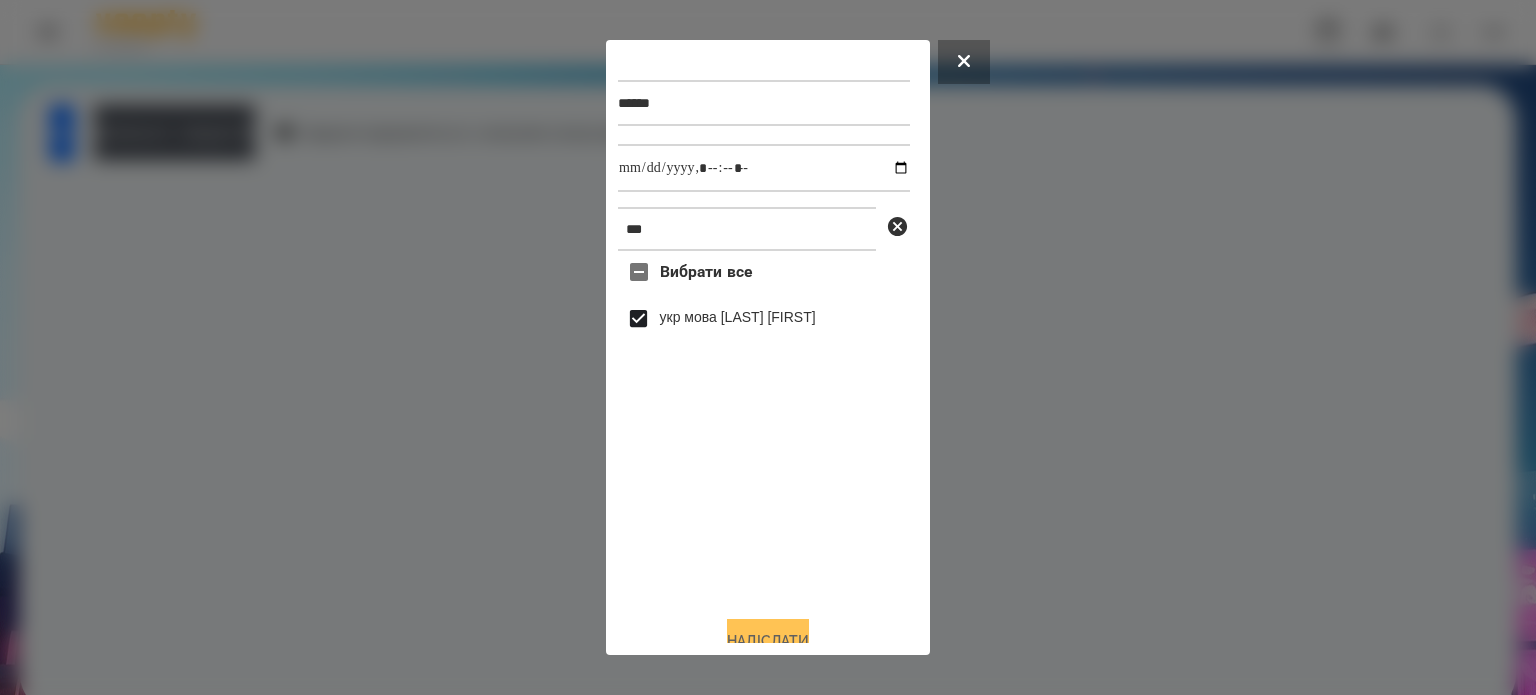 click on "Надіслати" at bounding box center [768, 641] 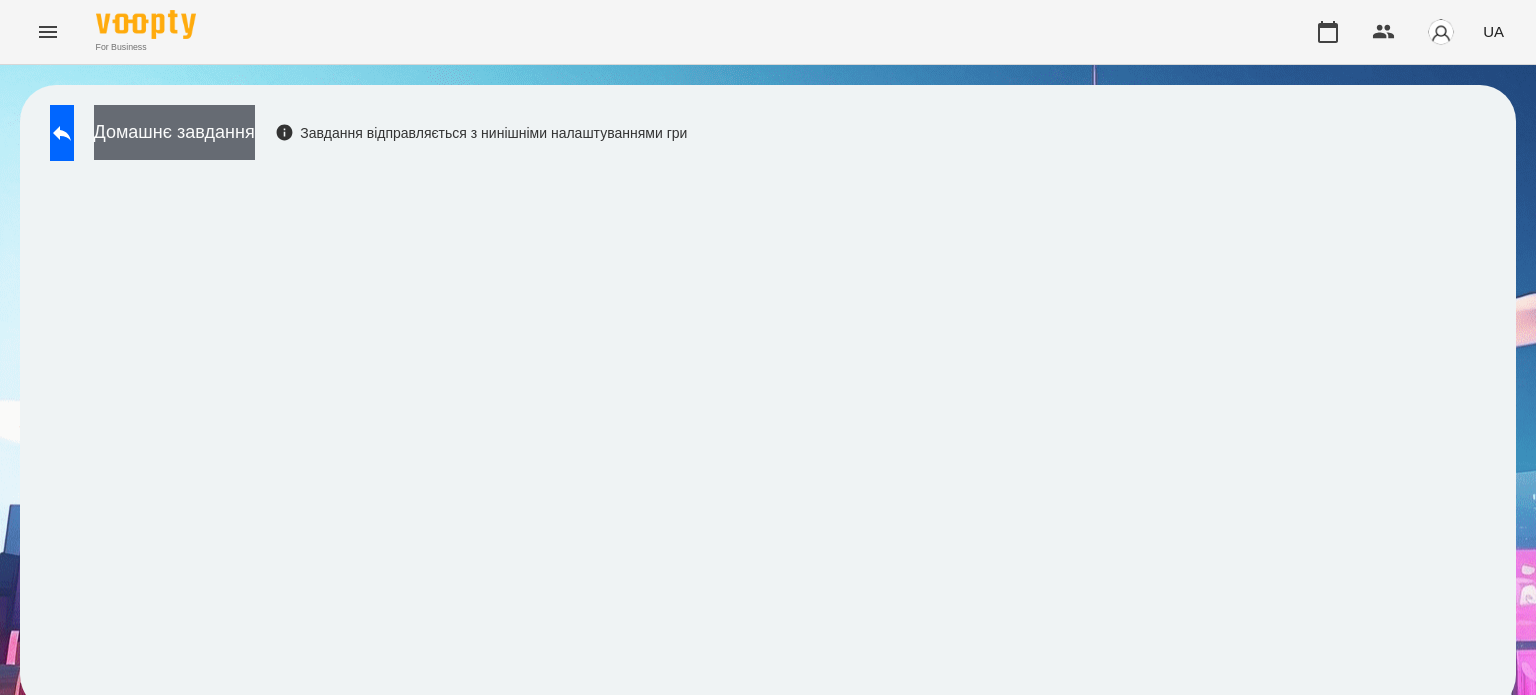 click on "Домашнє завдання" at bounding box center (174, 132) 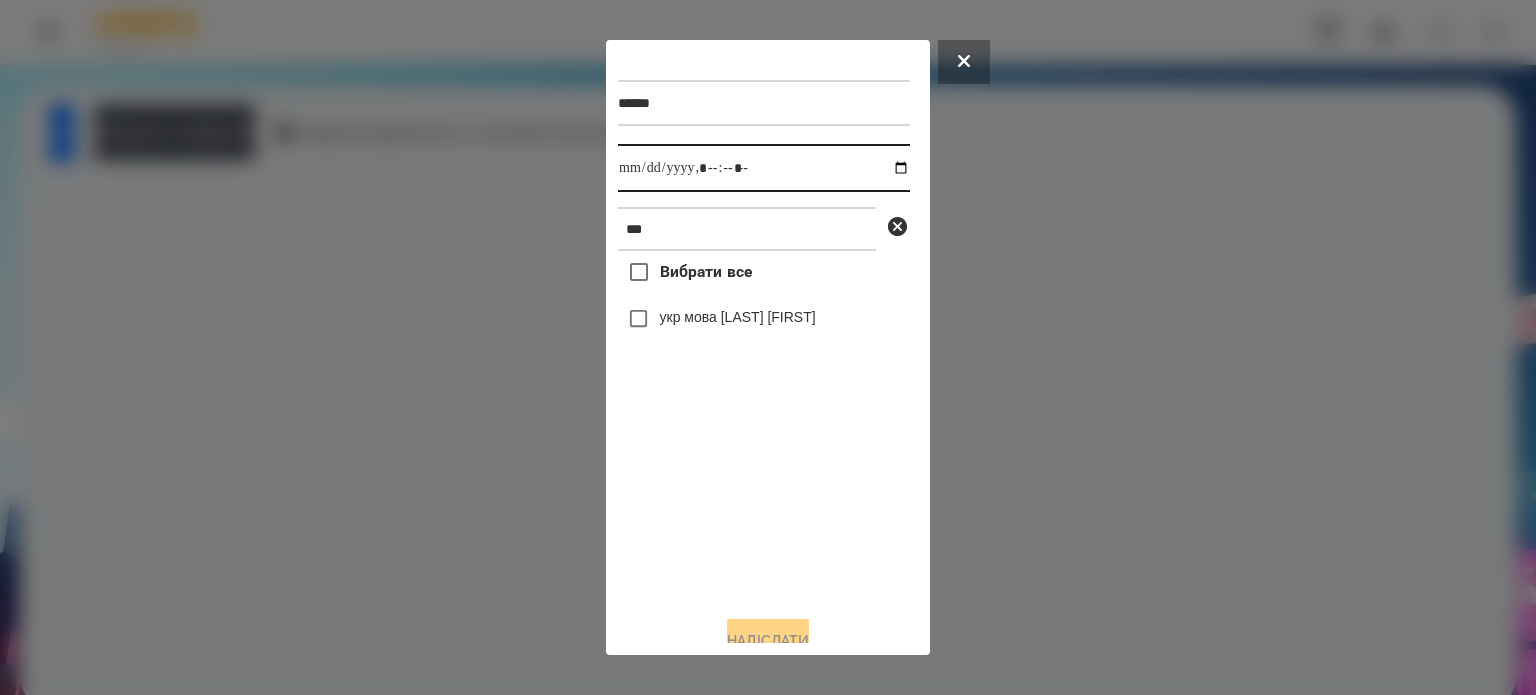 click at bounding box center (764, 168) 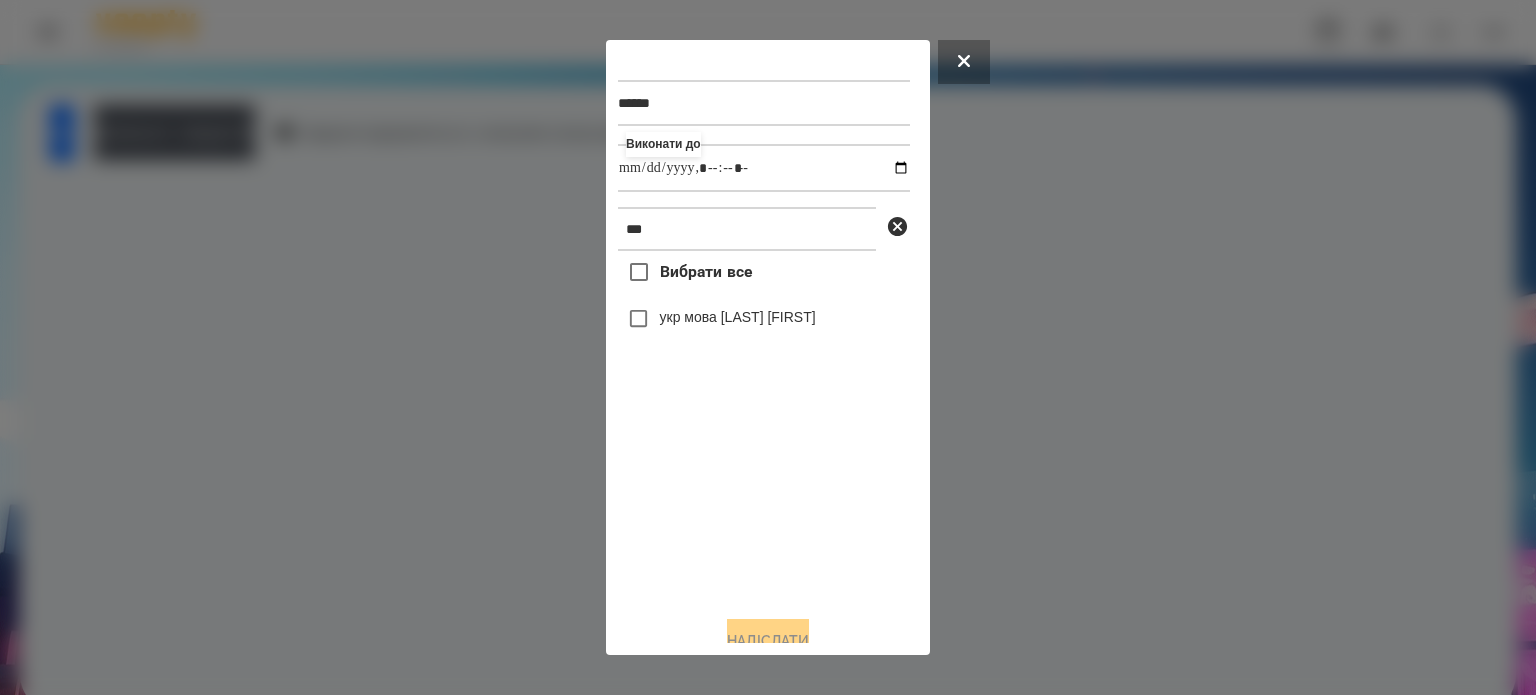 type on "**********" 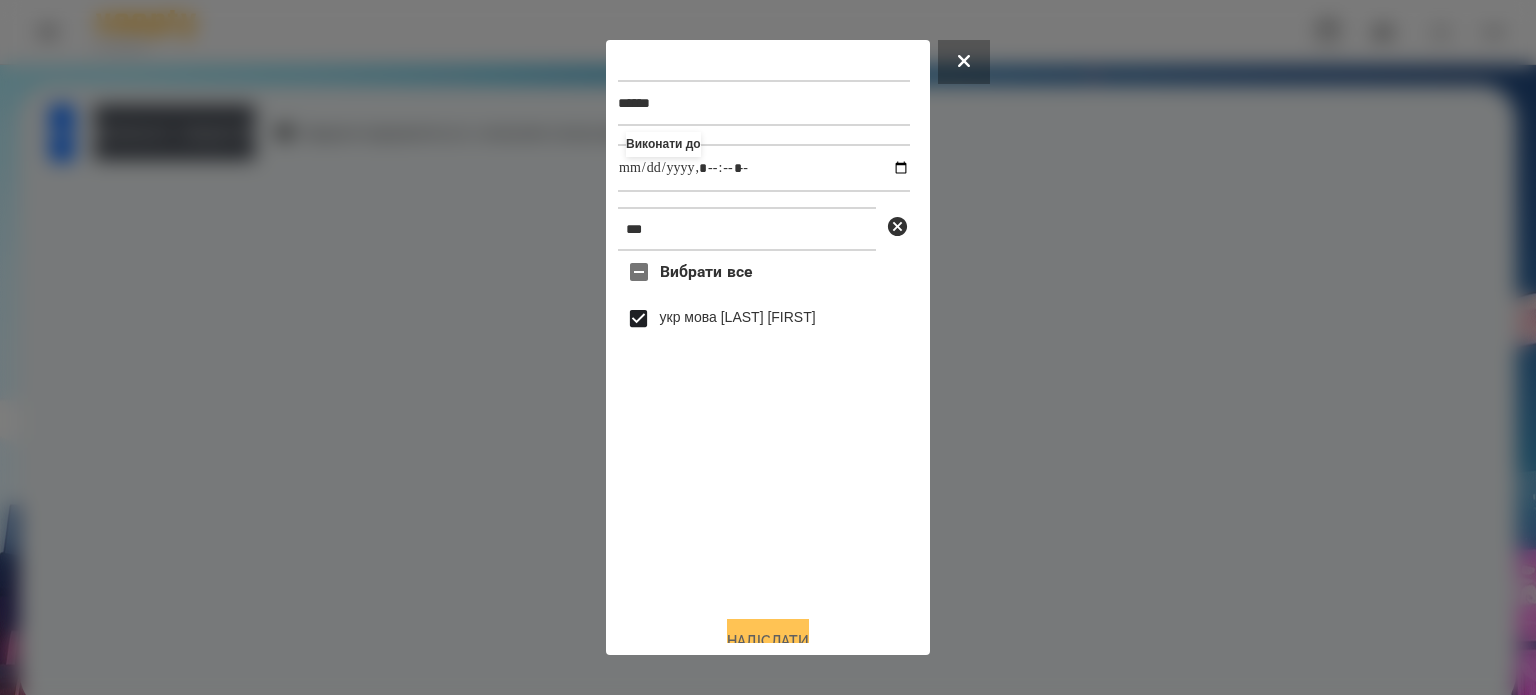 click on "Надіслати" at bounding box center (768, 641) 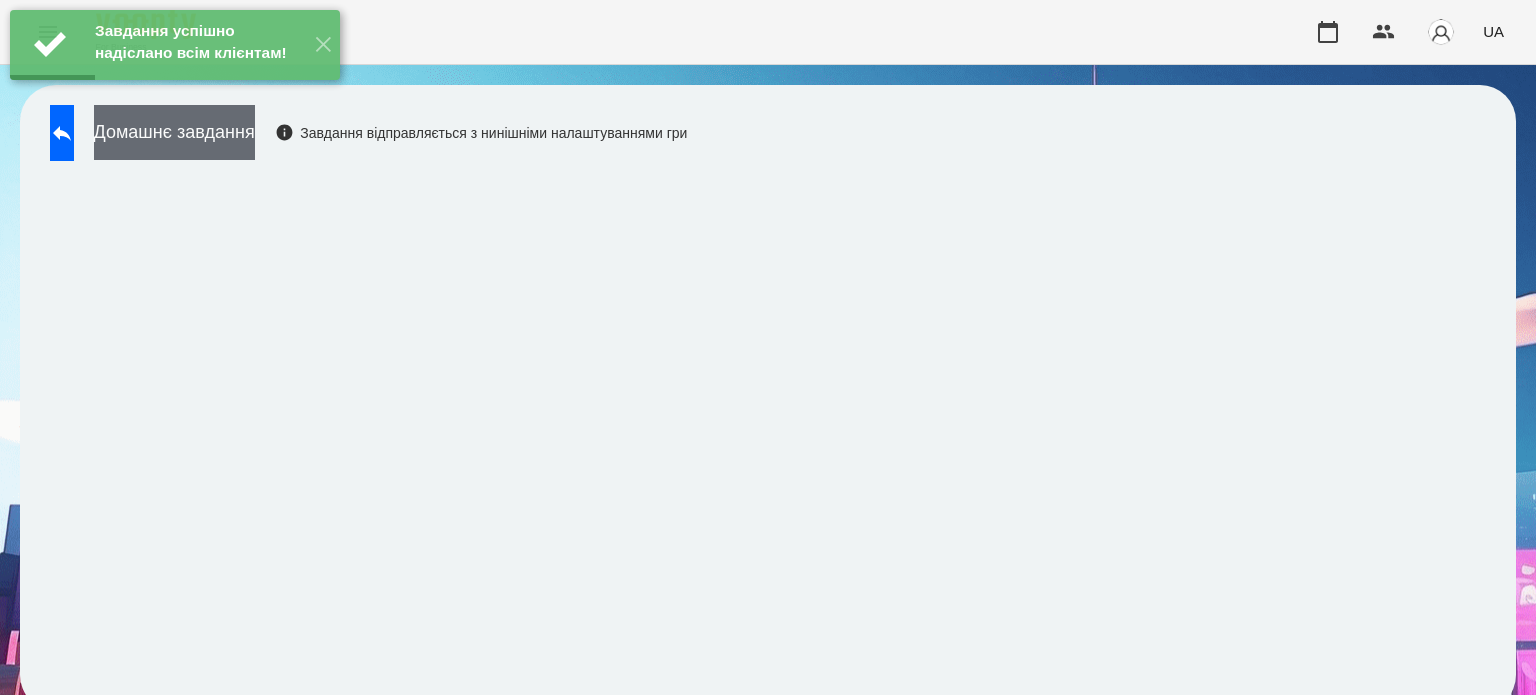 click on "Домашнє завдання" at bounding box center (174, 132) 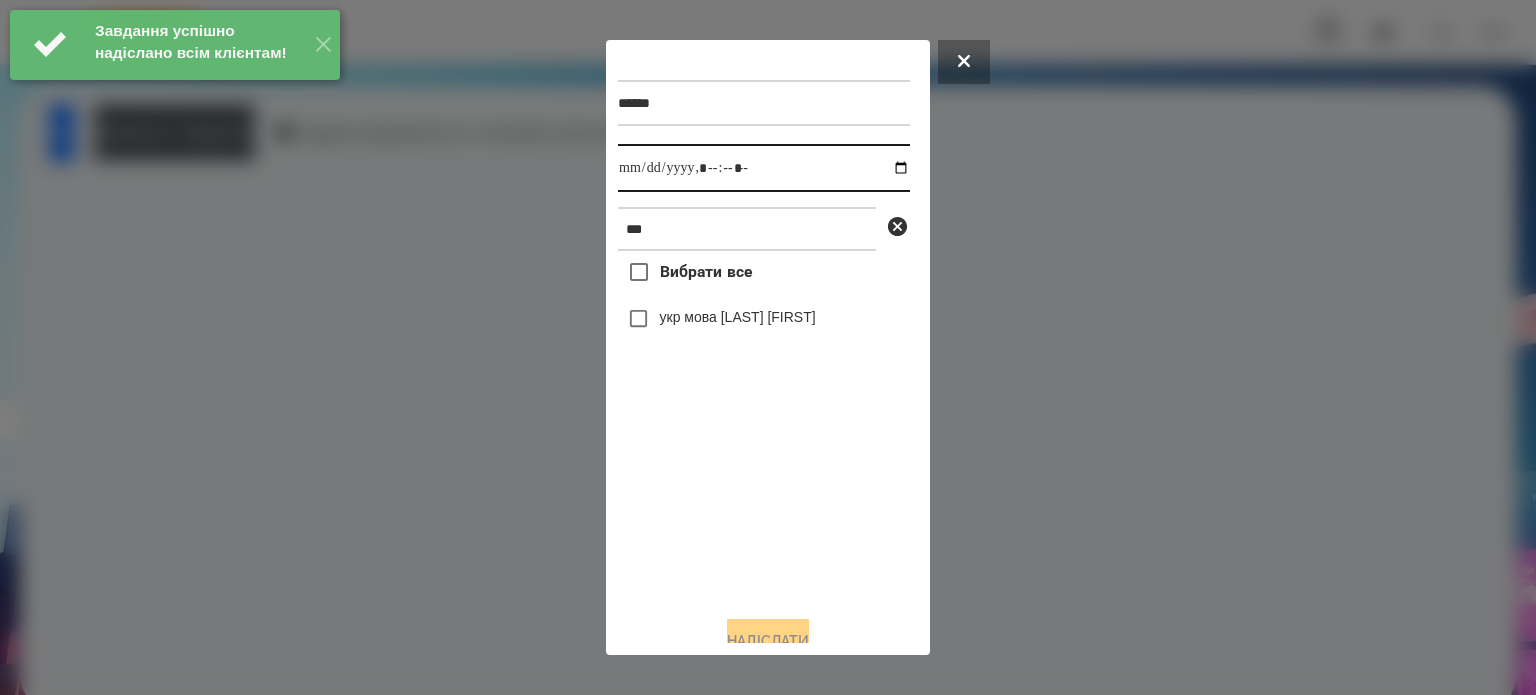 click at bounding box center (764, 168) 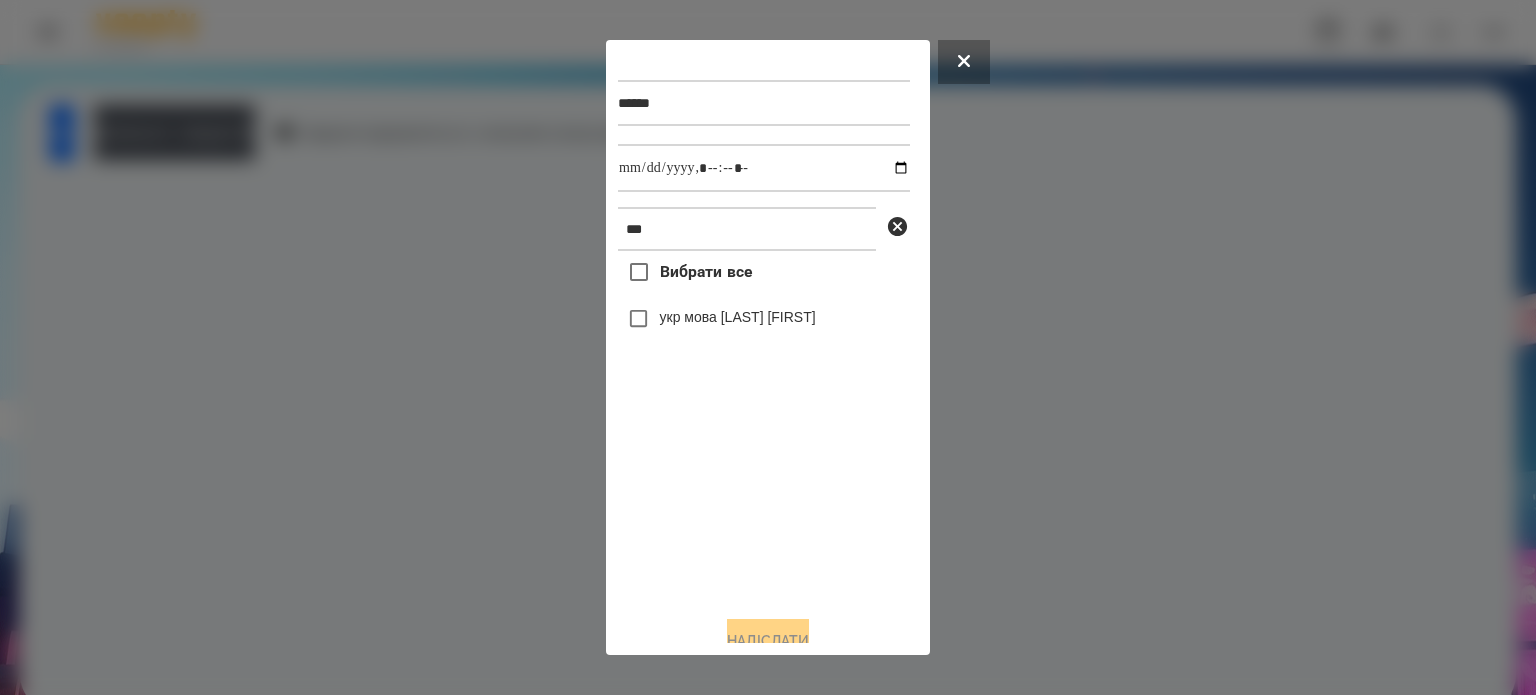 drag, startPoint x: 654, startPoint y: 560, endPoint x: 654, endPoint y: 540, distance: 20 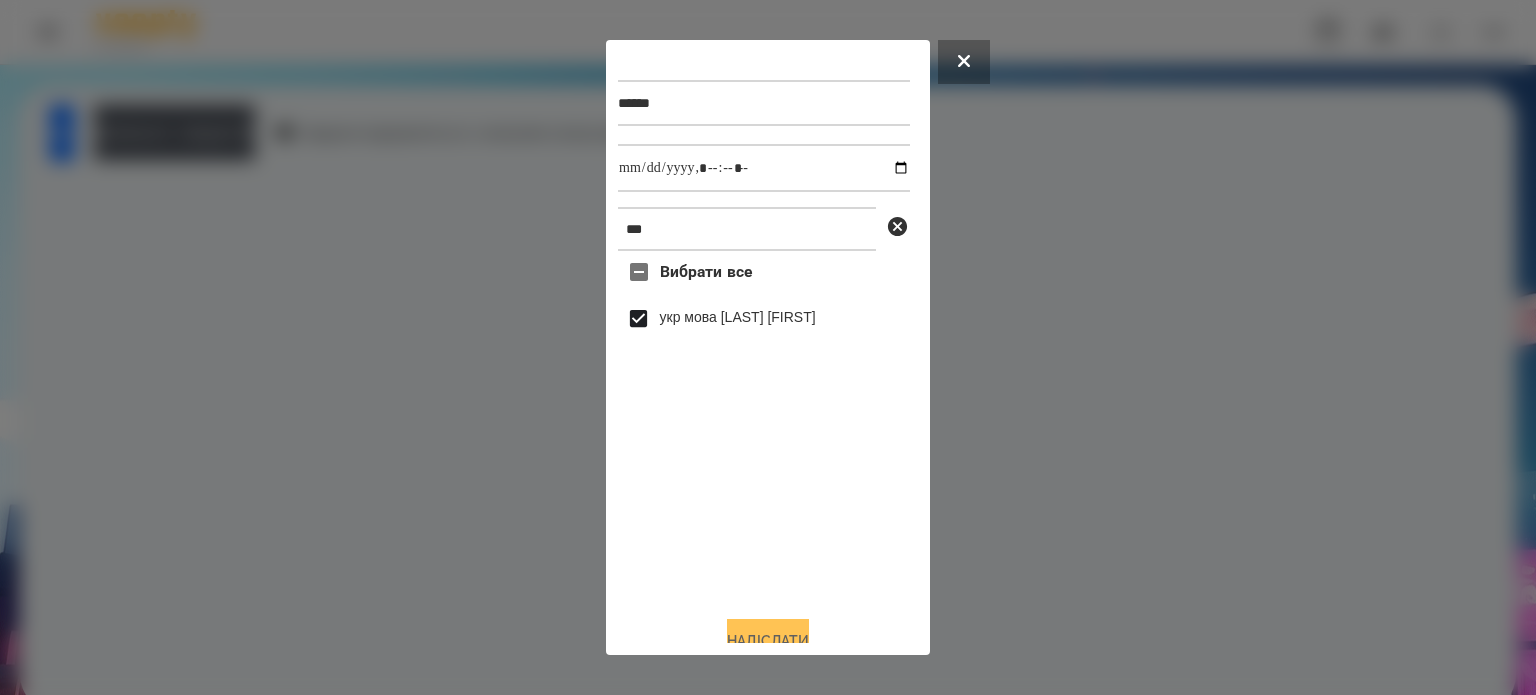 click on "Надіслати" at bounding box center (768, 641) 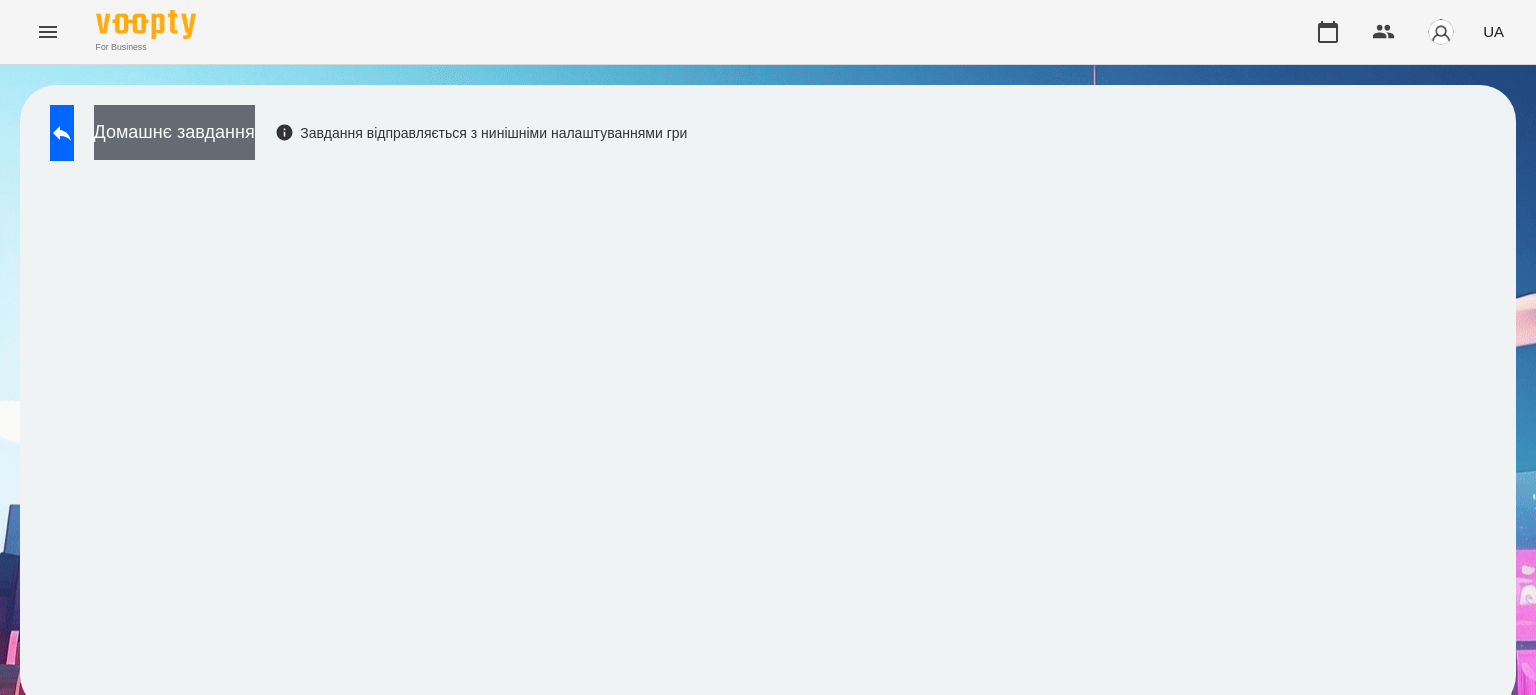 click on "Домашнє завдання" at bounding box center [174, 132] 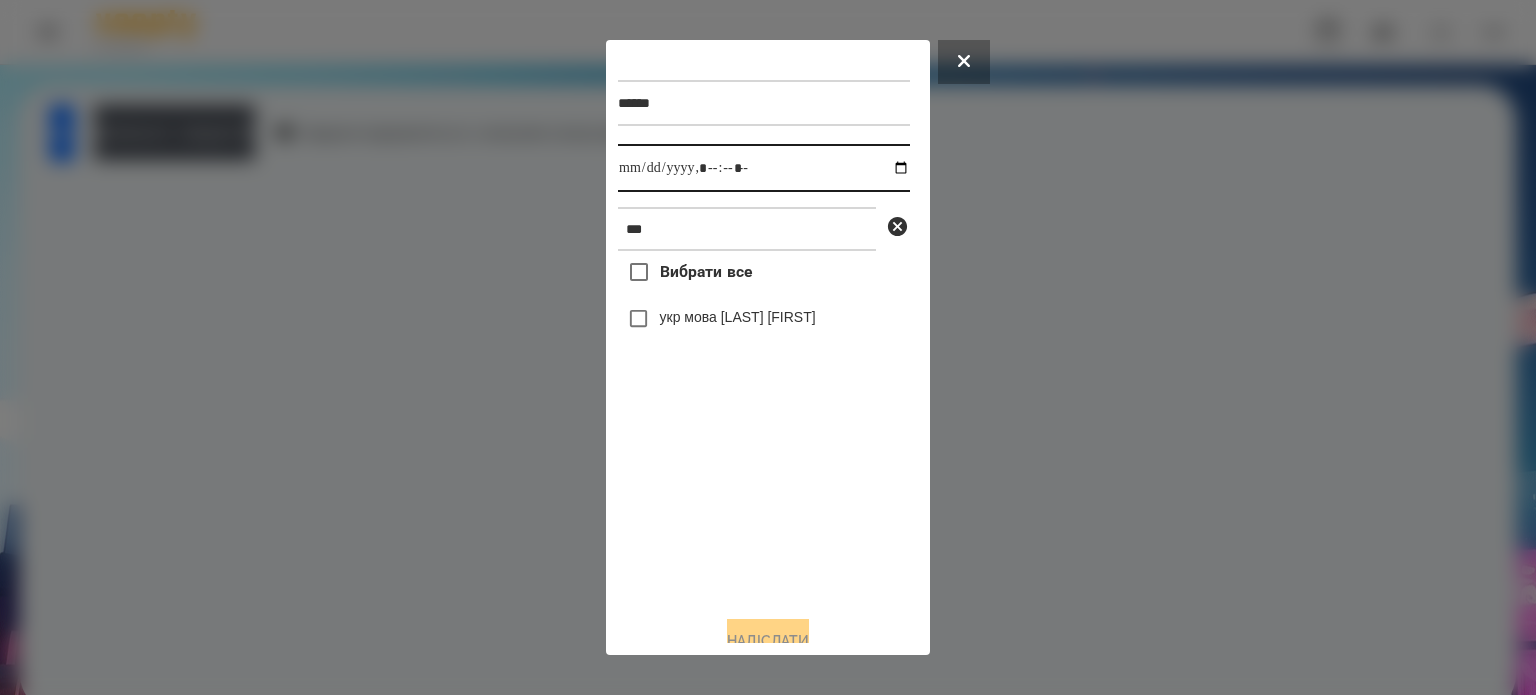 click at bounding box center [764, 168] 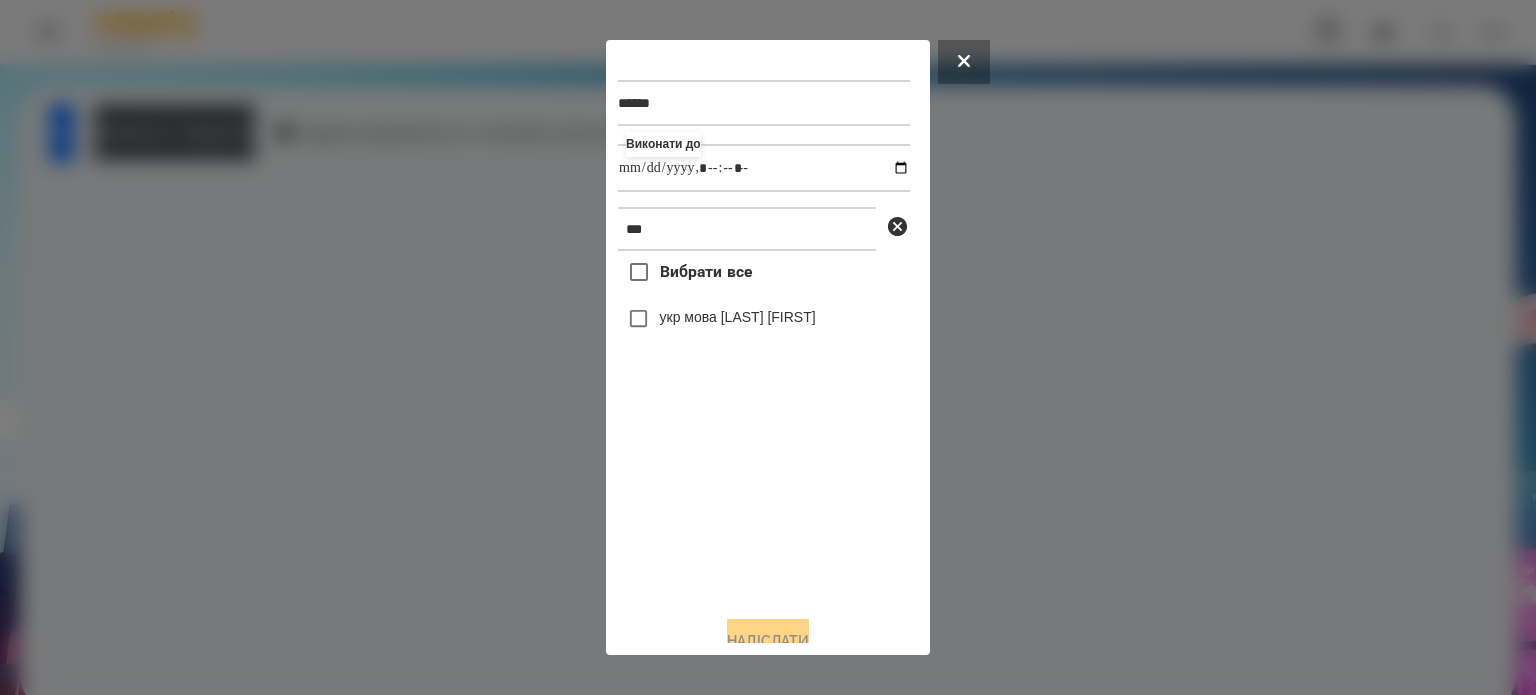 type on "**********" 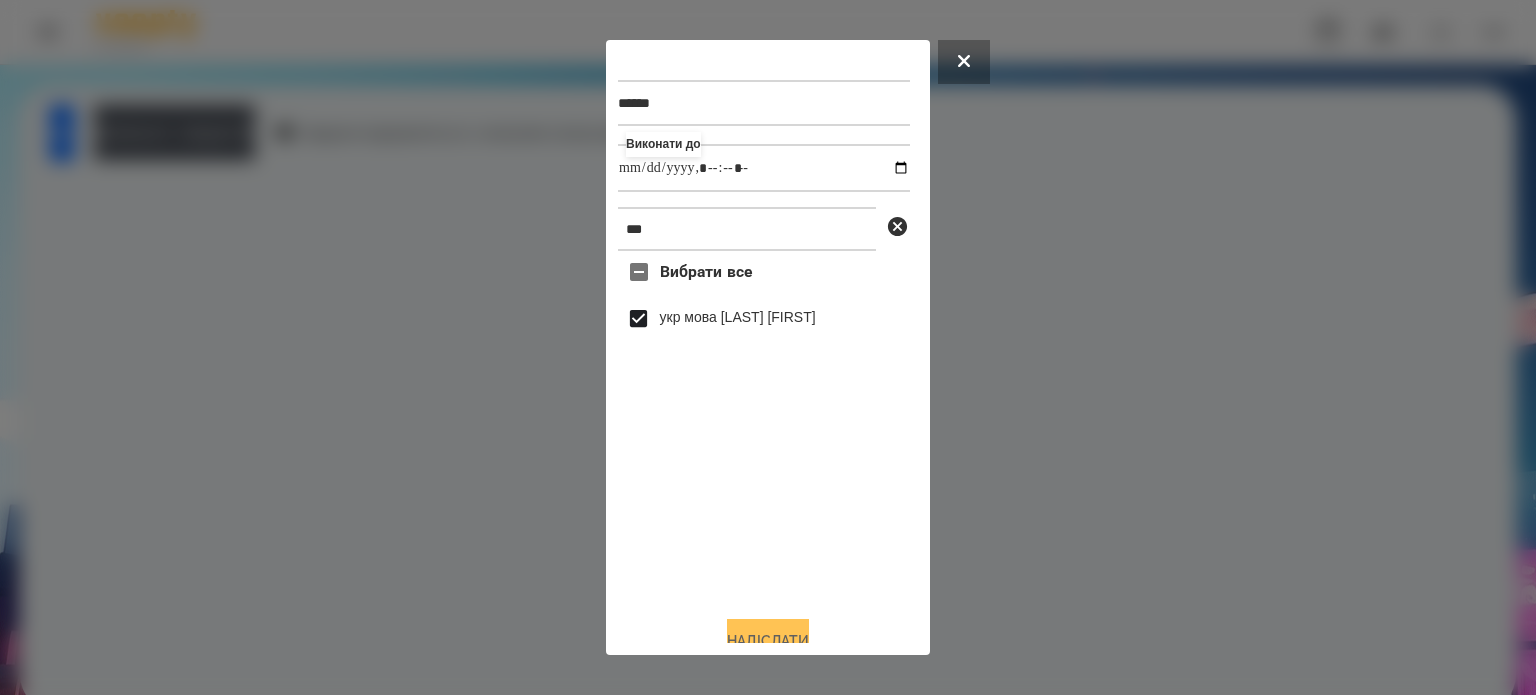 click on "Надіслати" at bounding box center (768, 641) 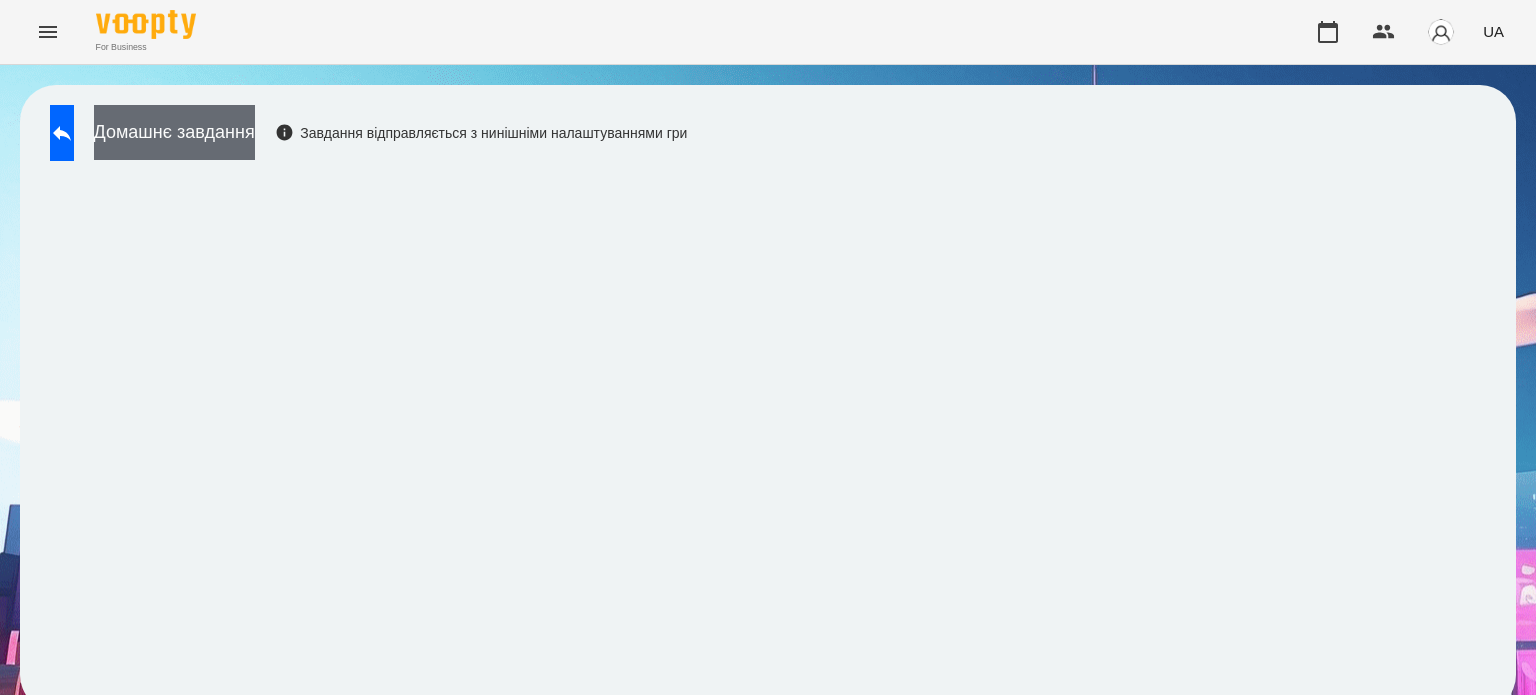 click on "Домашнє завдання" at bounding box center [174, 132] 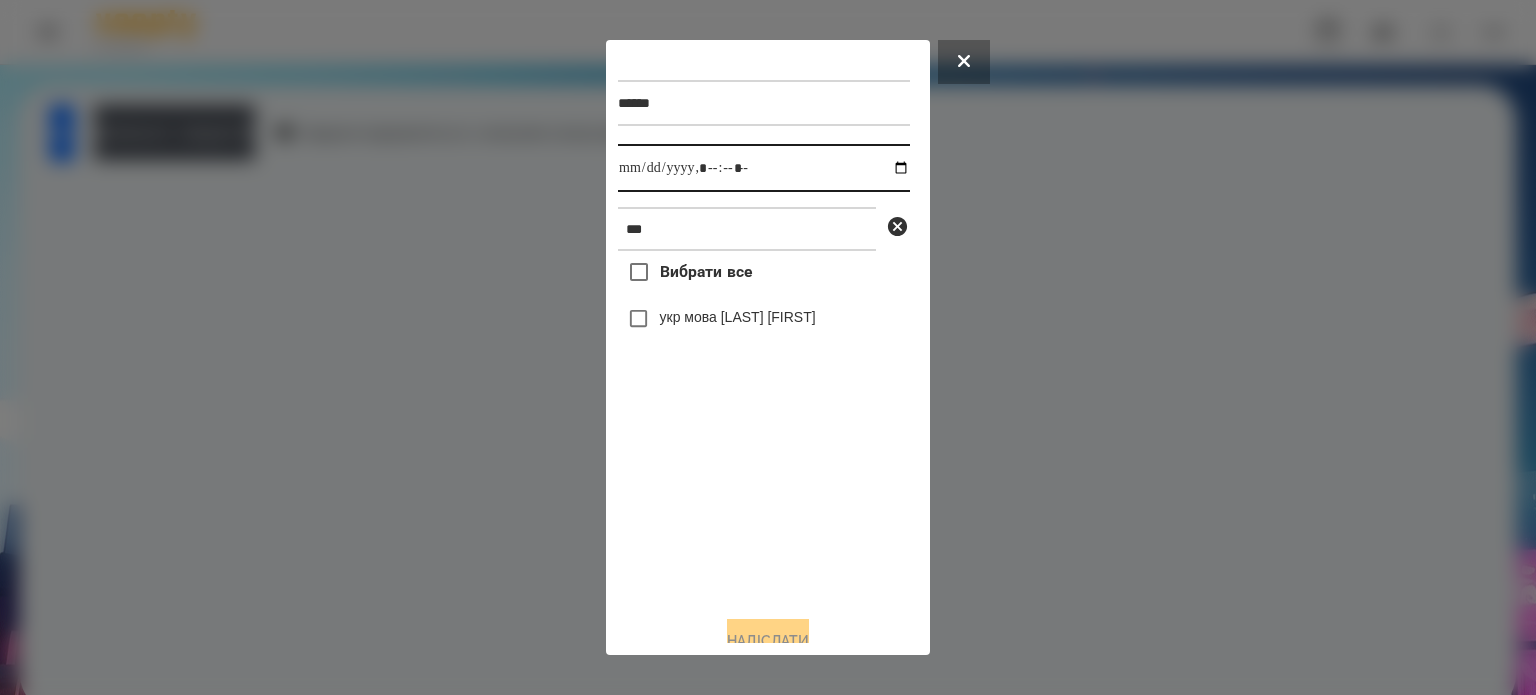 click at bounding box center (764, 168) 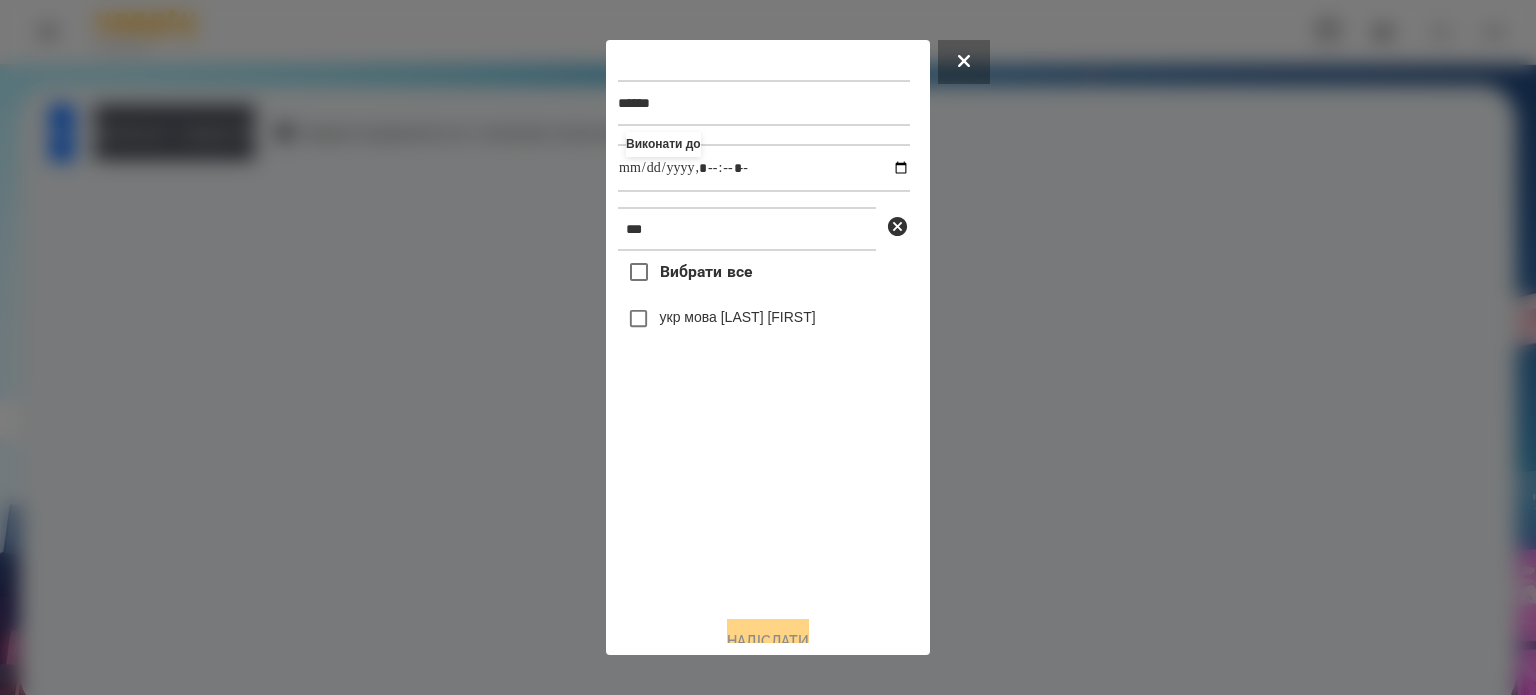 type on "**********" 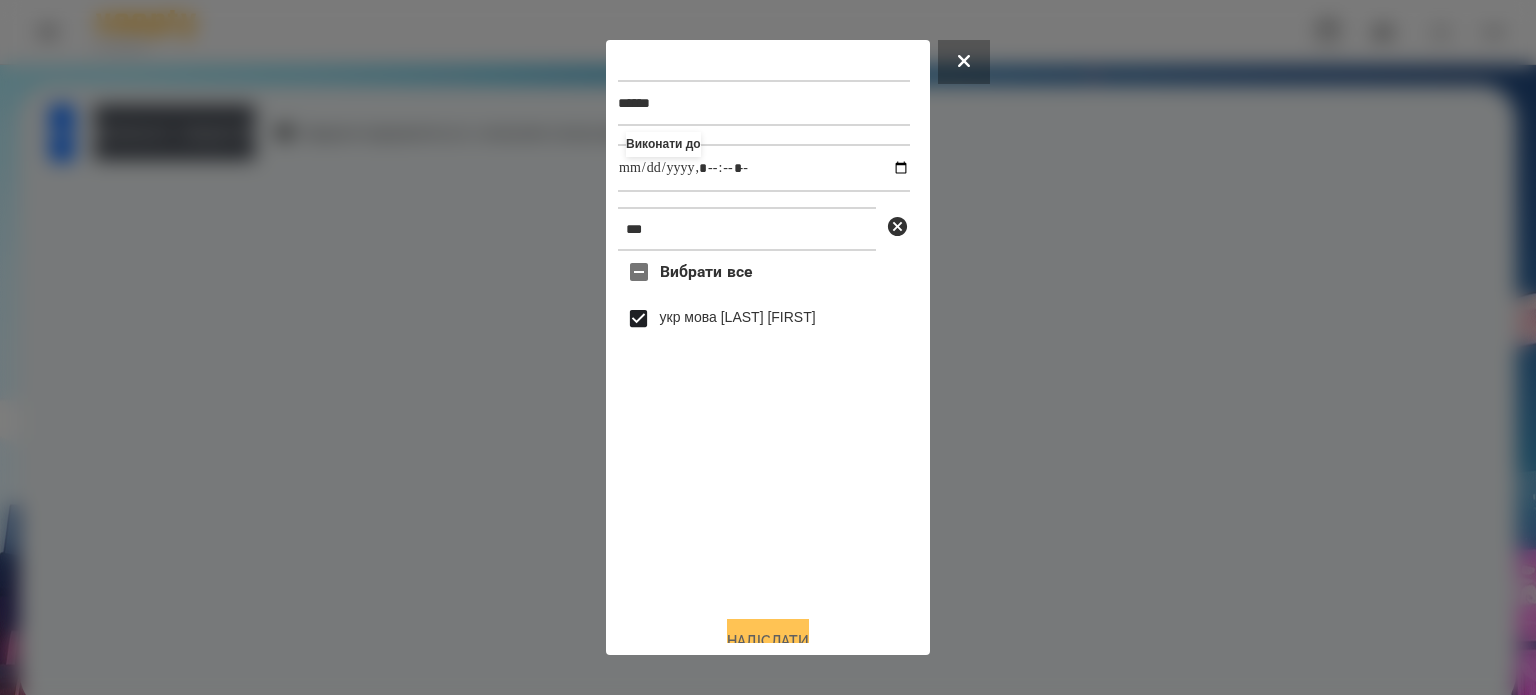 click on "Надіслати" at bounding box center (768, 641) 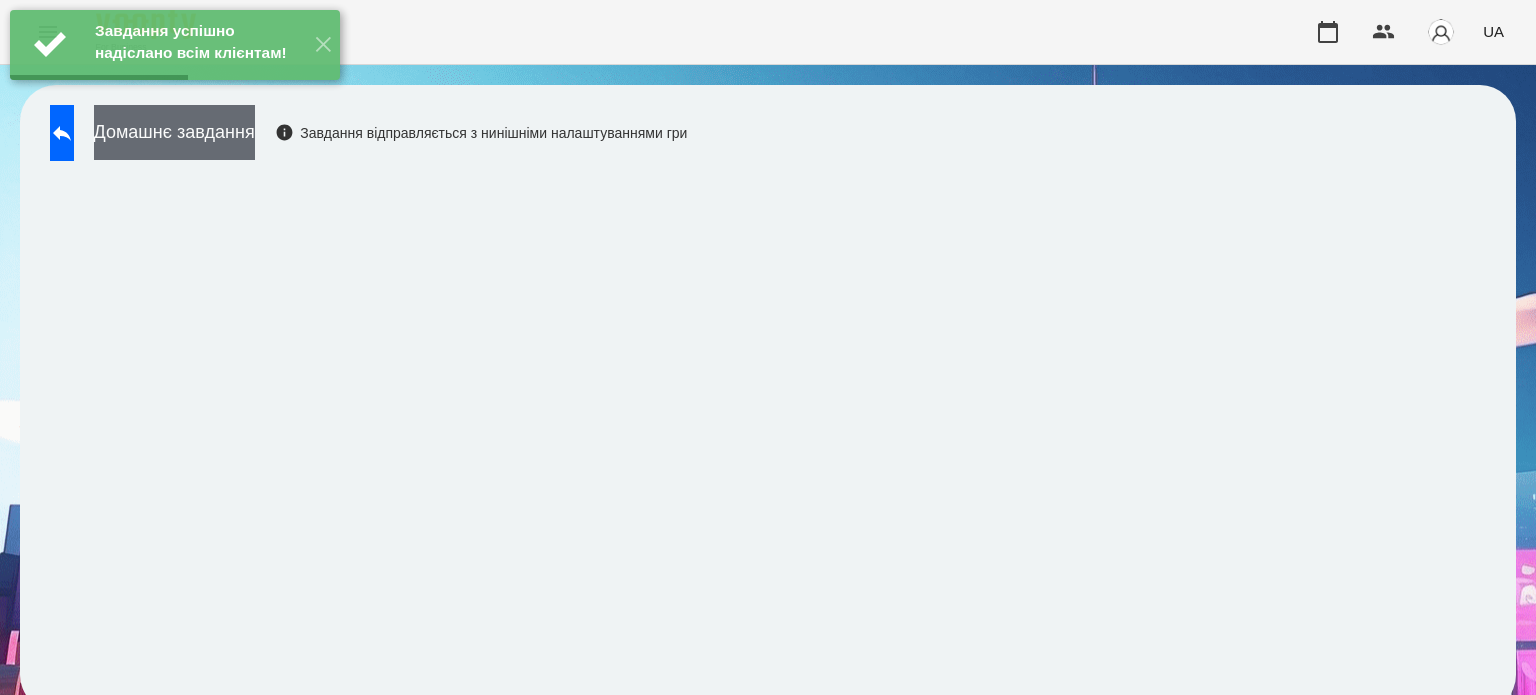 click on "Домашнє завдання" at bounding box center (174, 132) 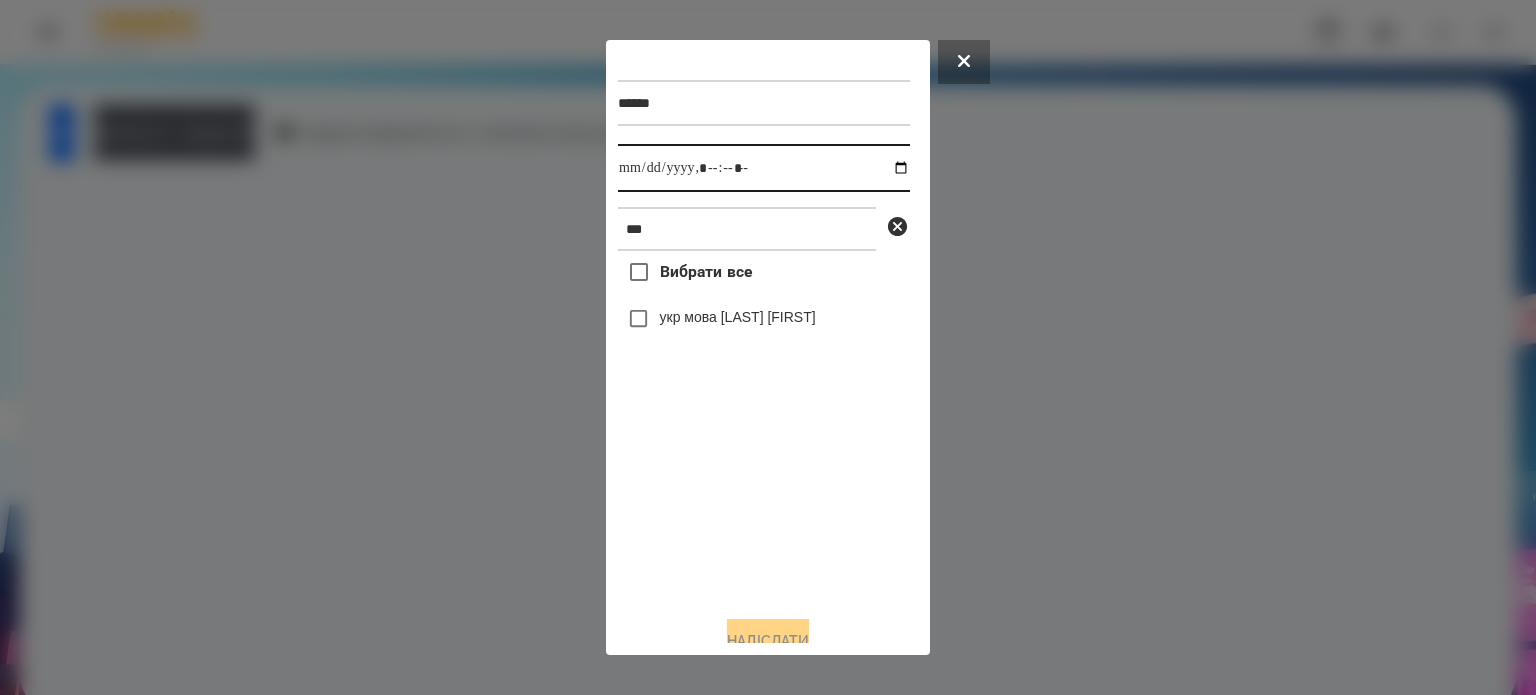 click at bounding box center (764, 168) 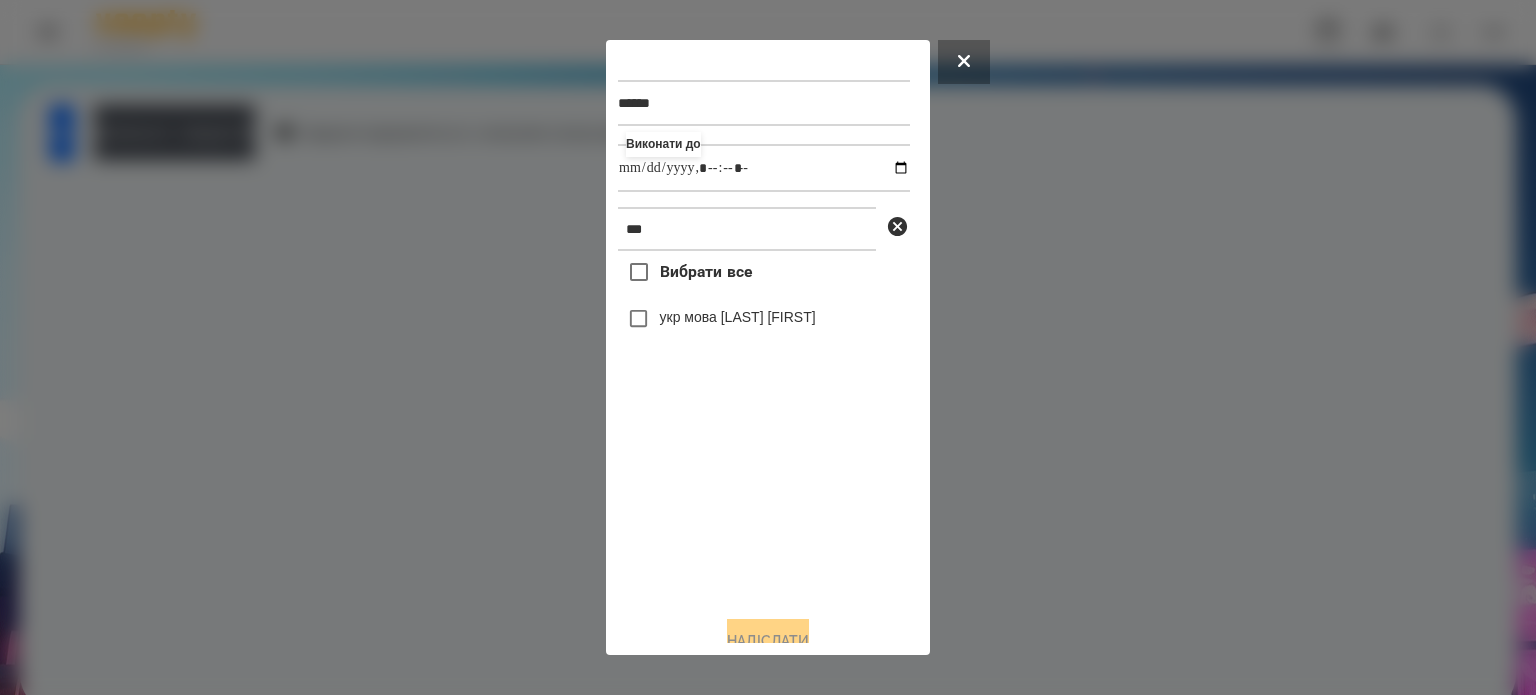 type on "**********" 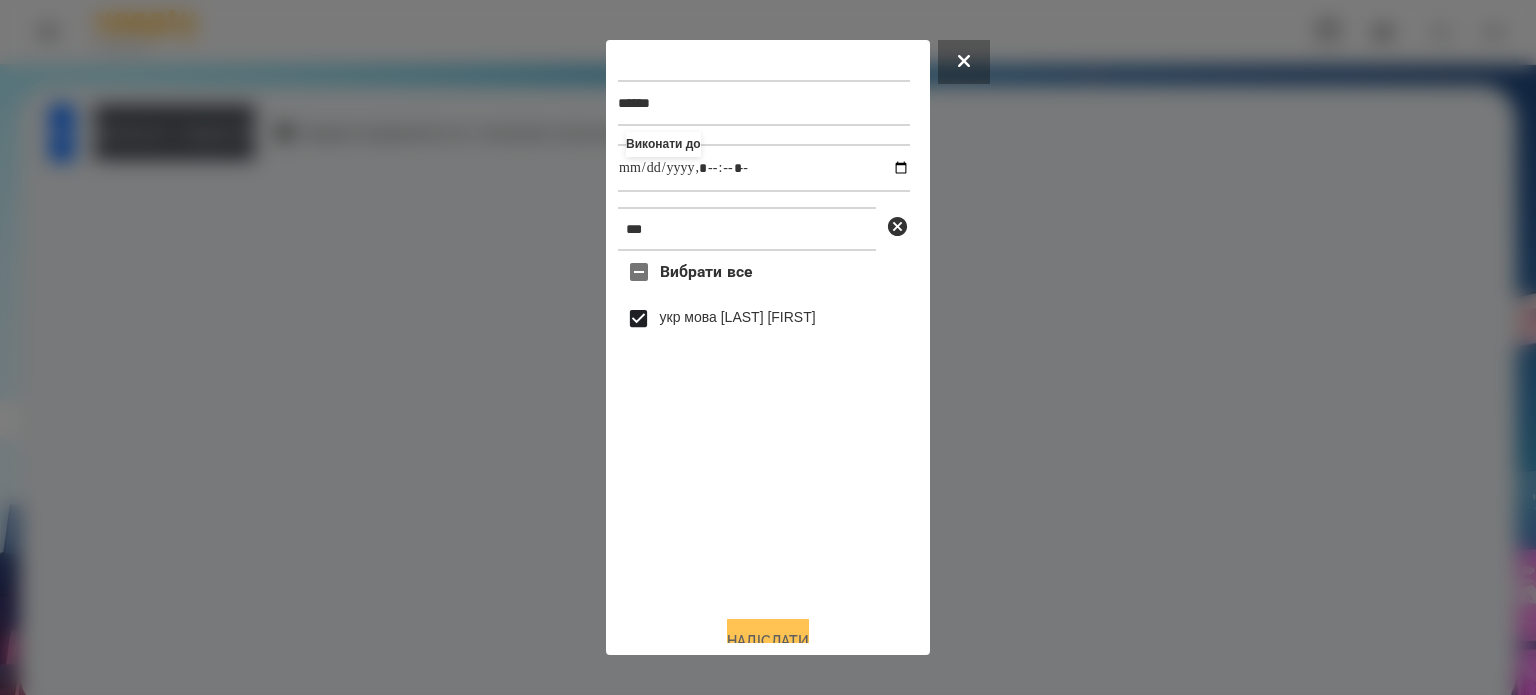 click on "Надіслати" at bounding box center [768, 641] 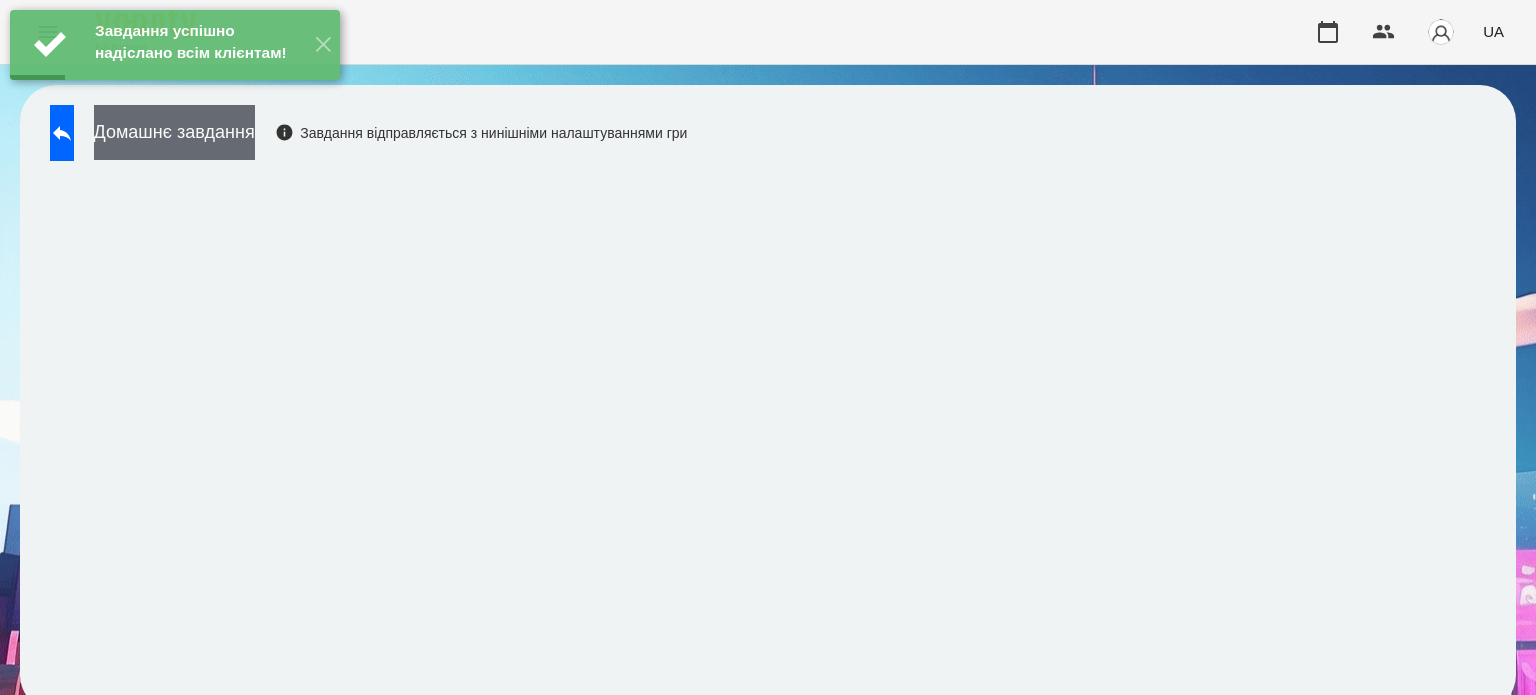 click on "Домашнє завдання" at bounding box center [174, 132] 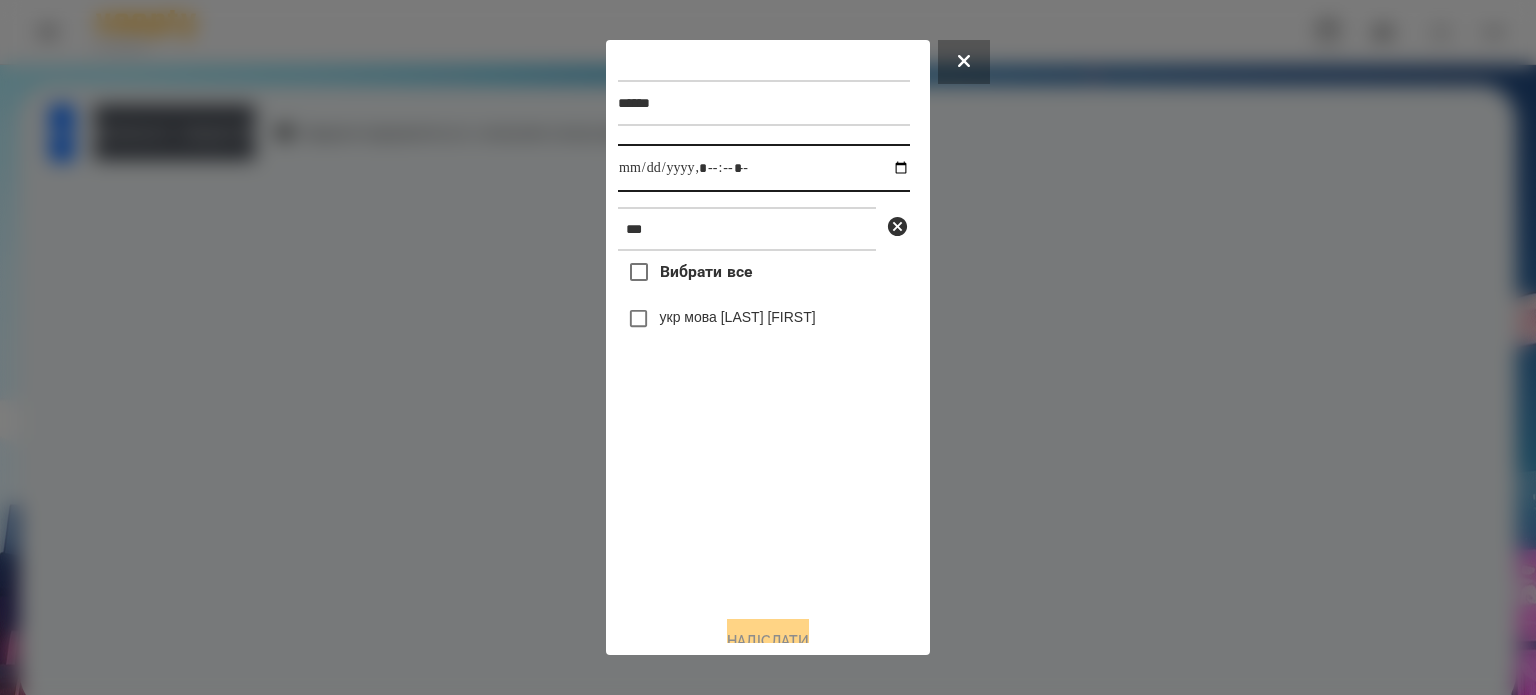 click at bounding box center (764, 168) 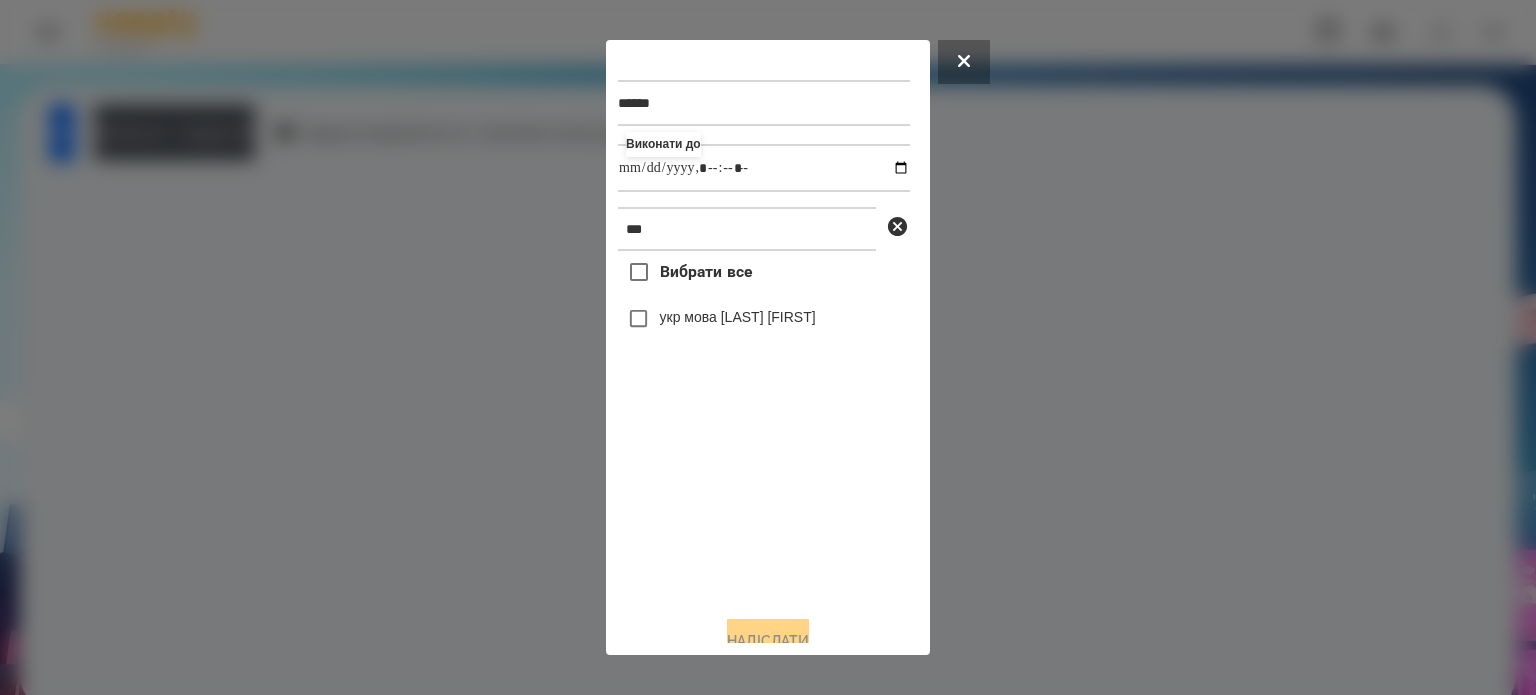 type on "**********" 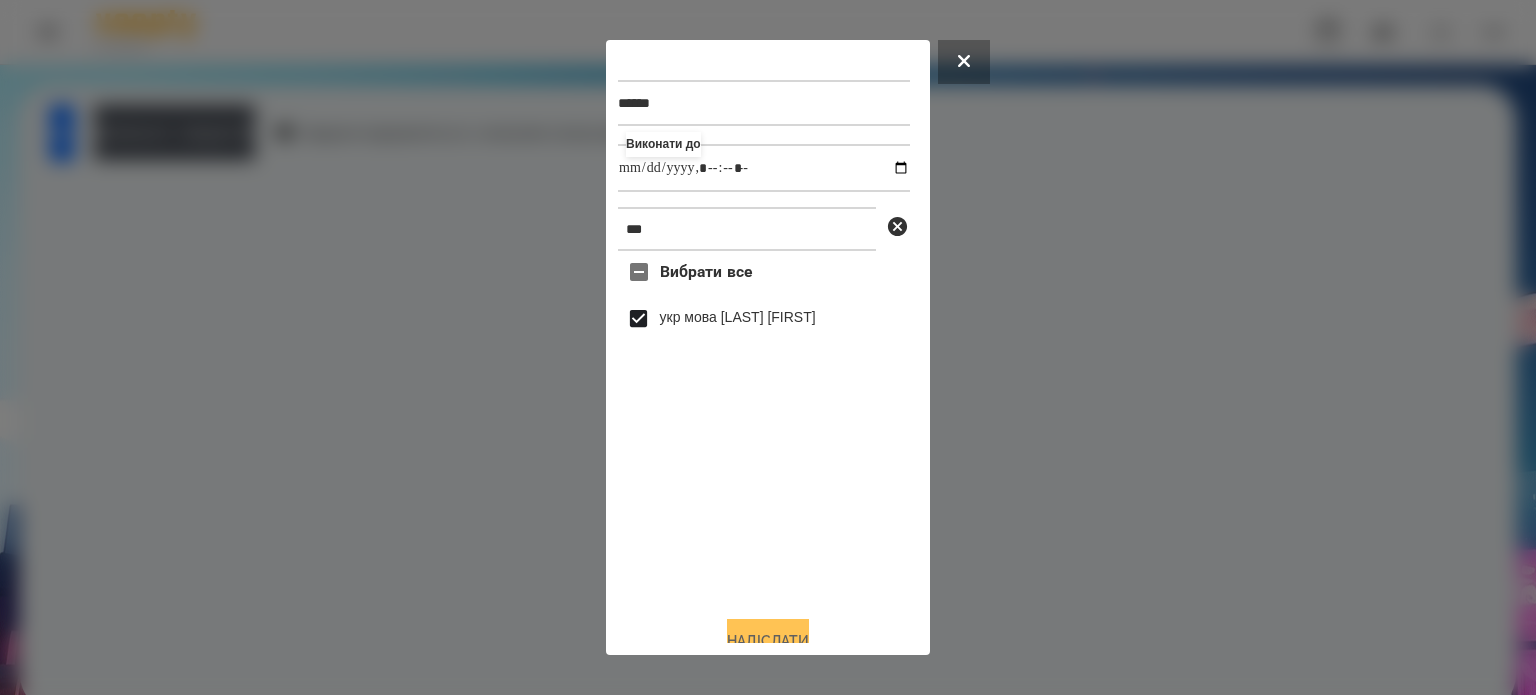 click on "Надіслати" at bounding box center (768, 641) 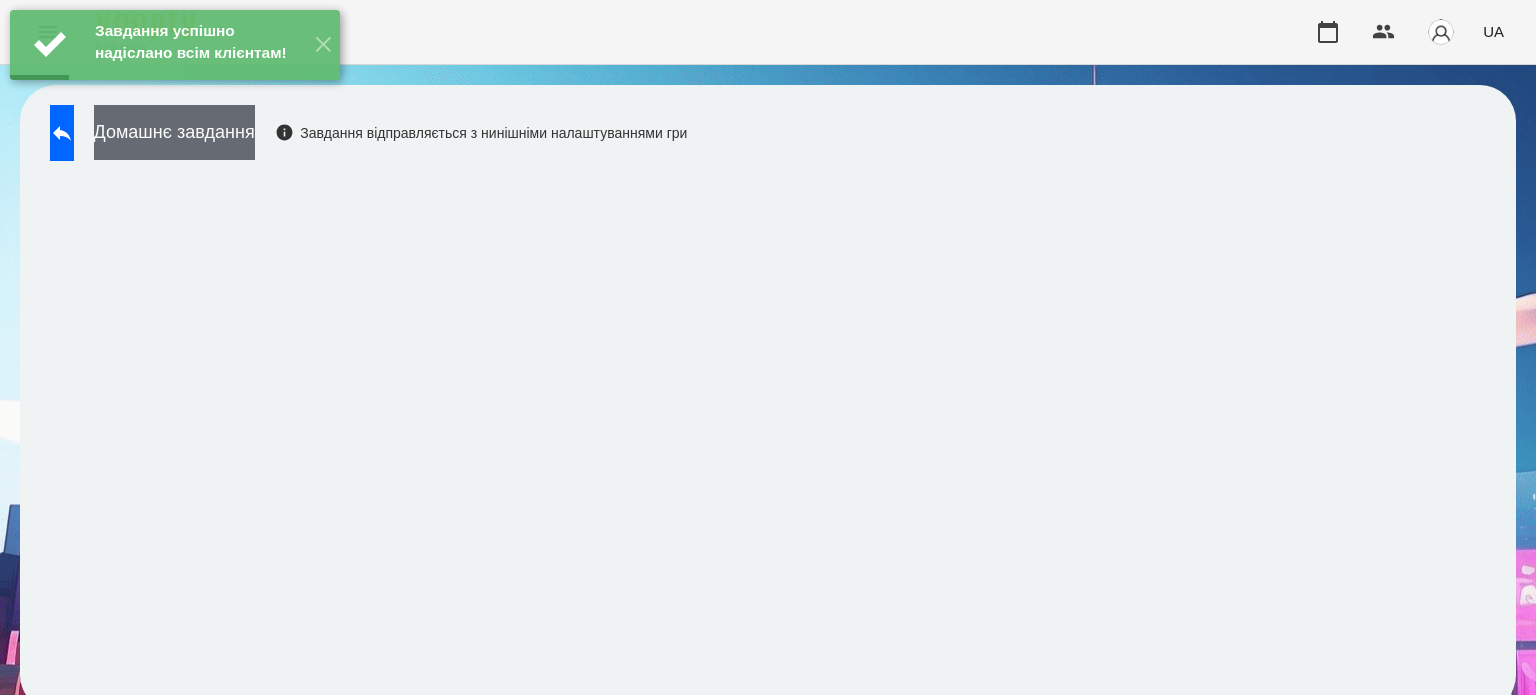 click on "Домашнє завдання" at bounding box center [174, 132] 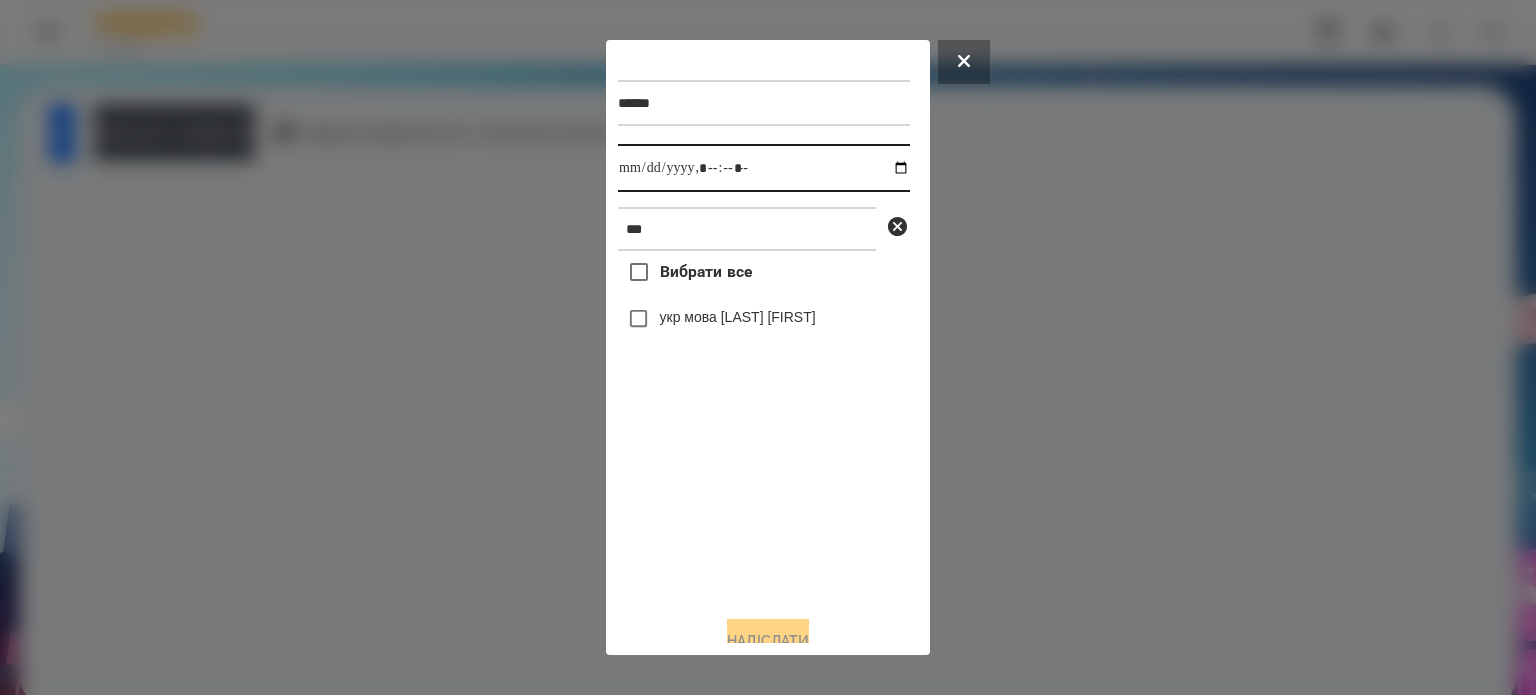 click at bounding box center [764, 168] 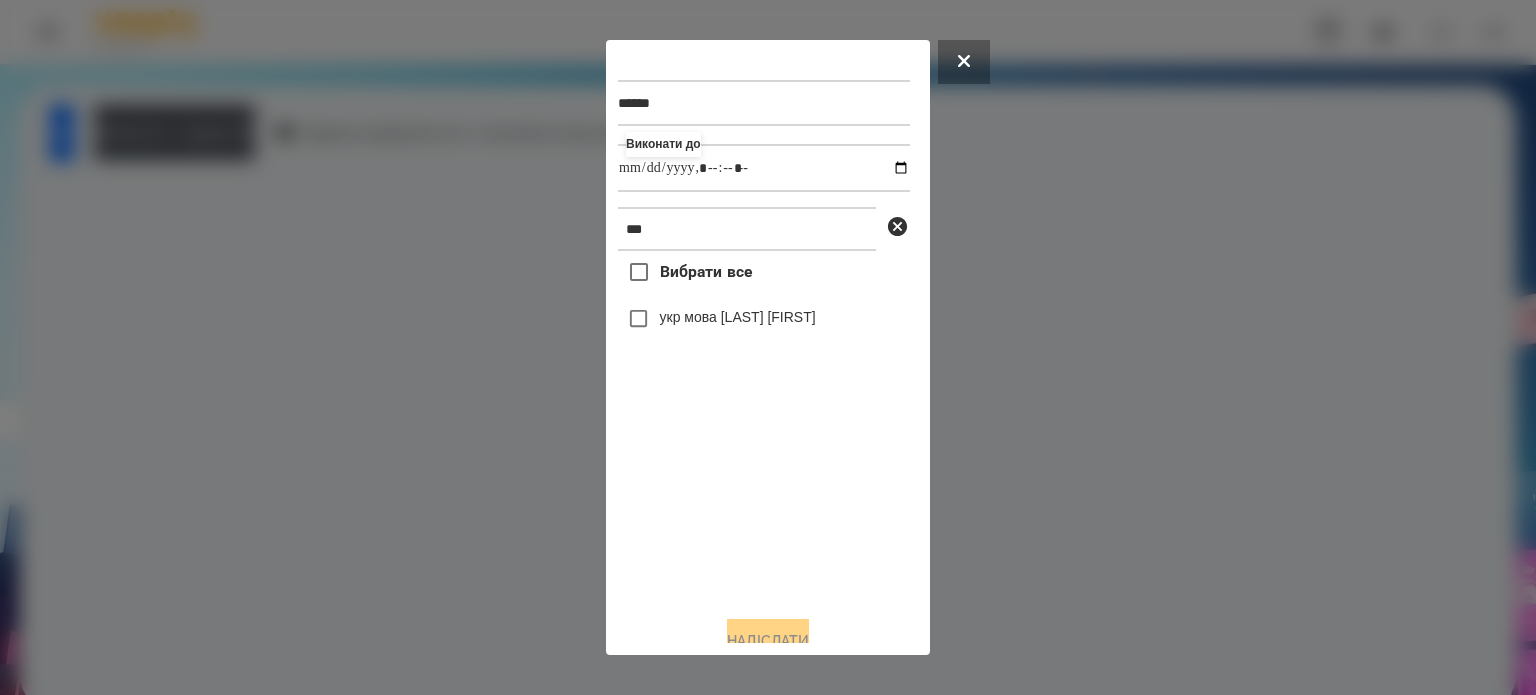 type on "**********" 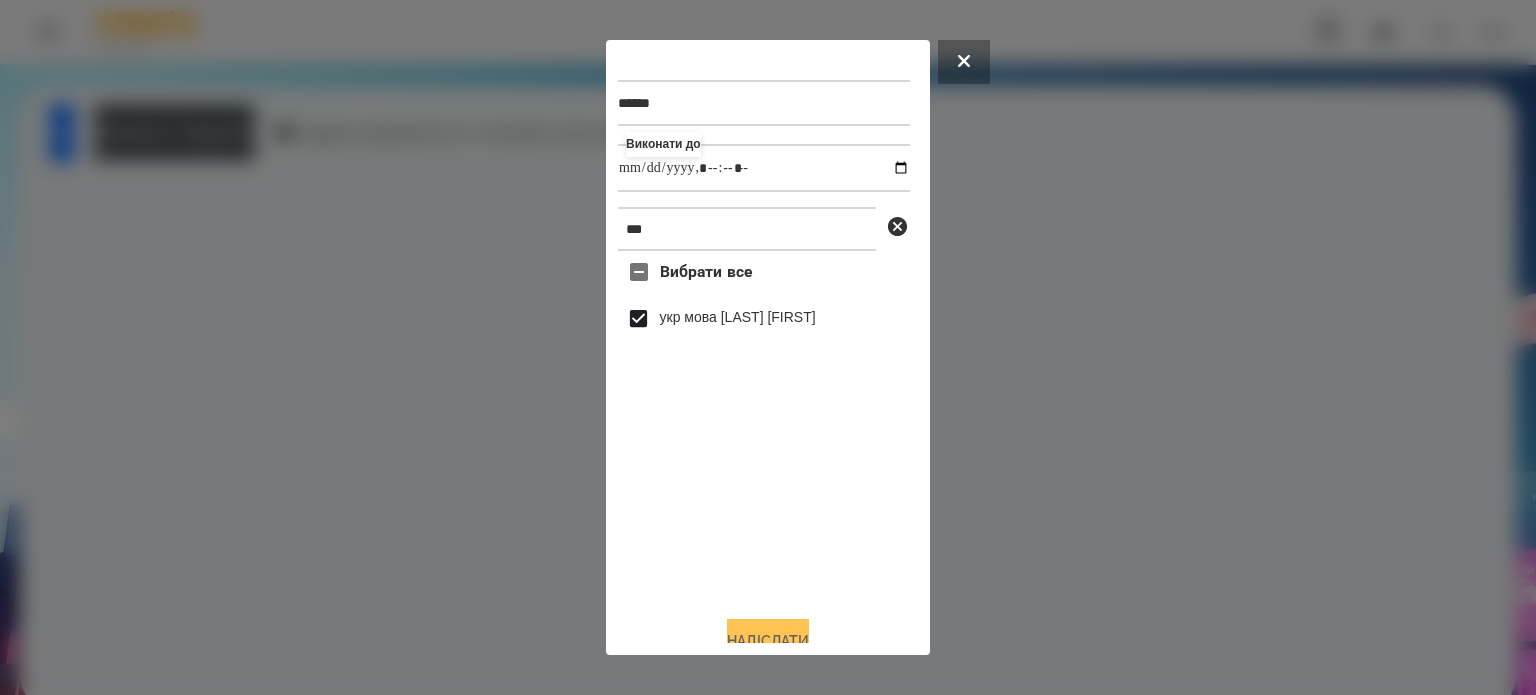 click on "Надіслати" at bounding box center [768, 641] 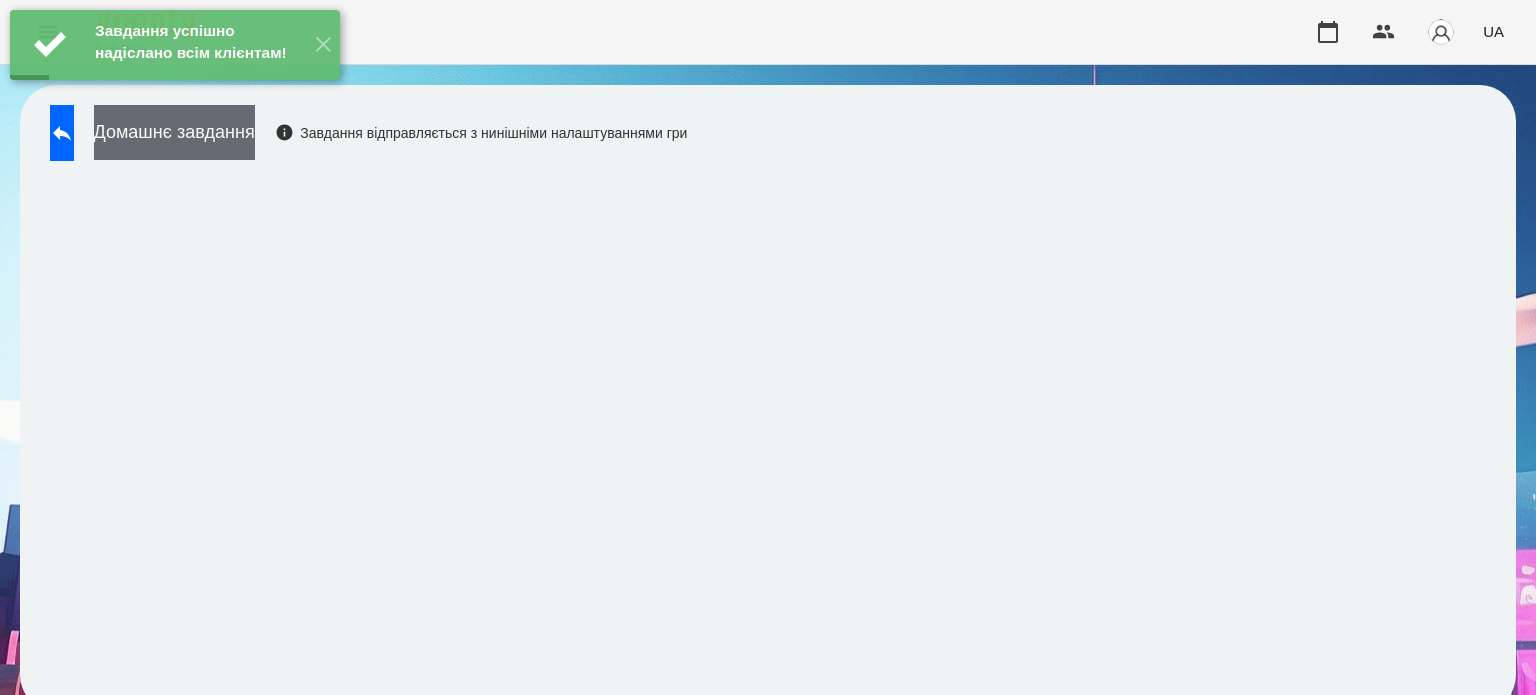 click on "Домашнє завдання" at bounding box center [174, 132] 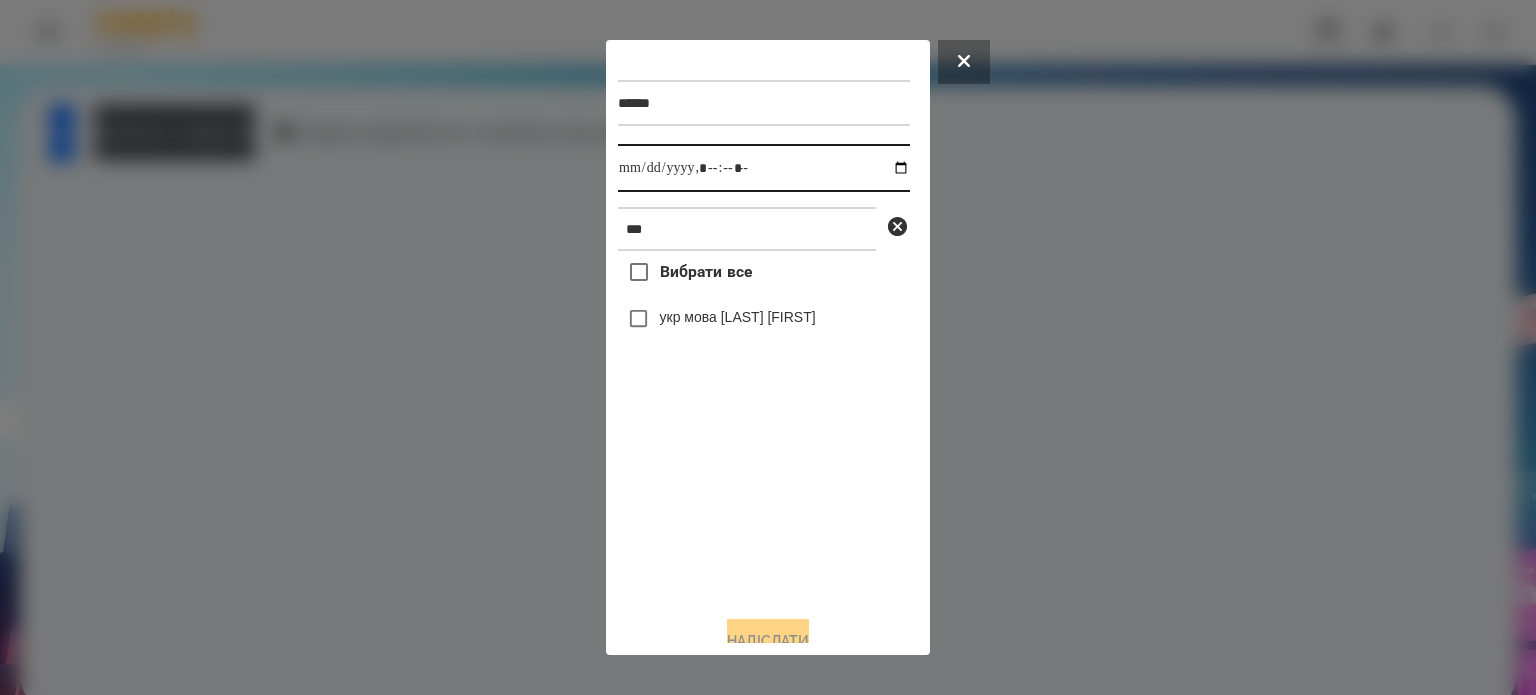 click at bounding box center [764, 168] 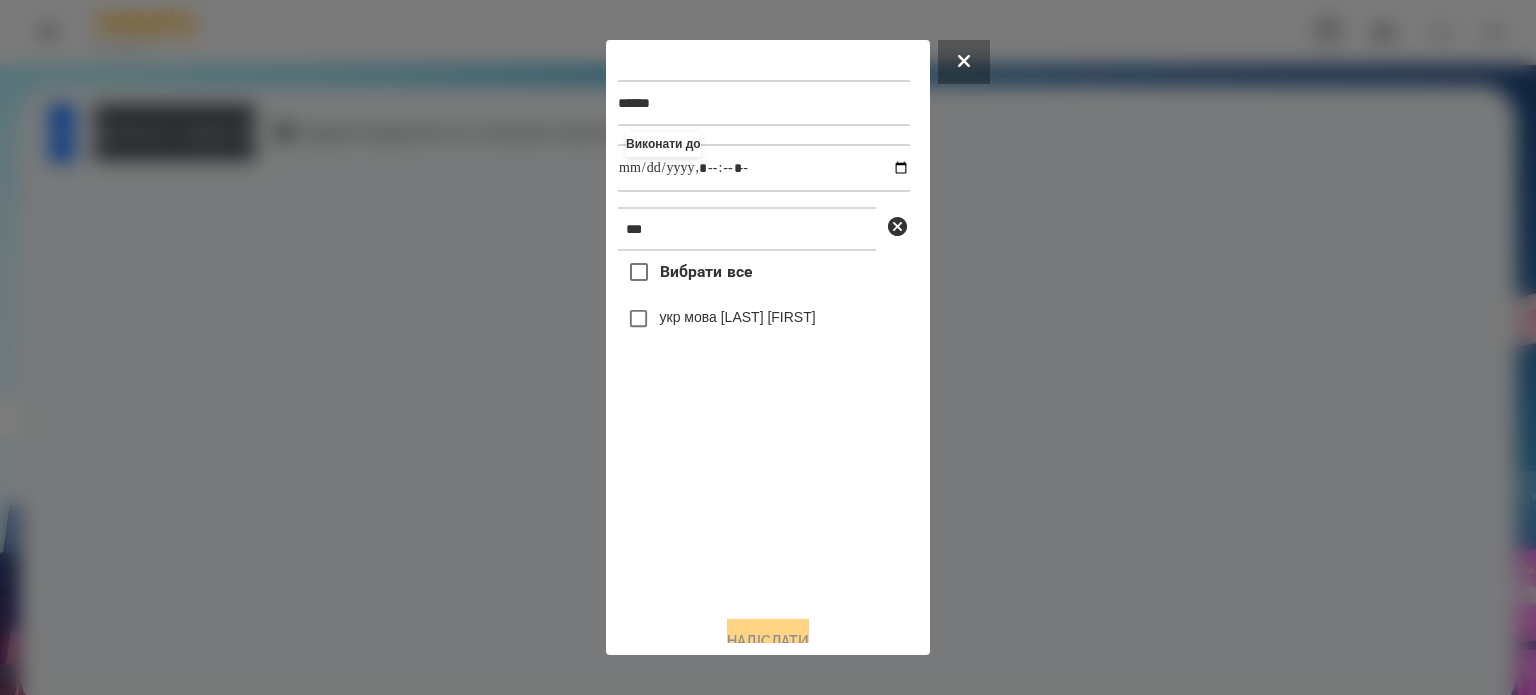 type on "**********" 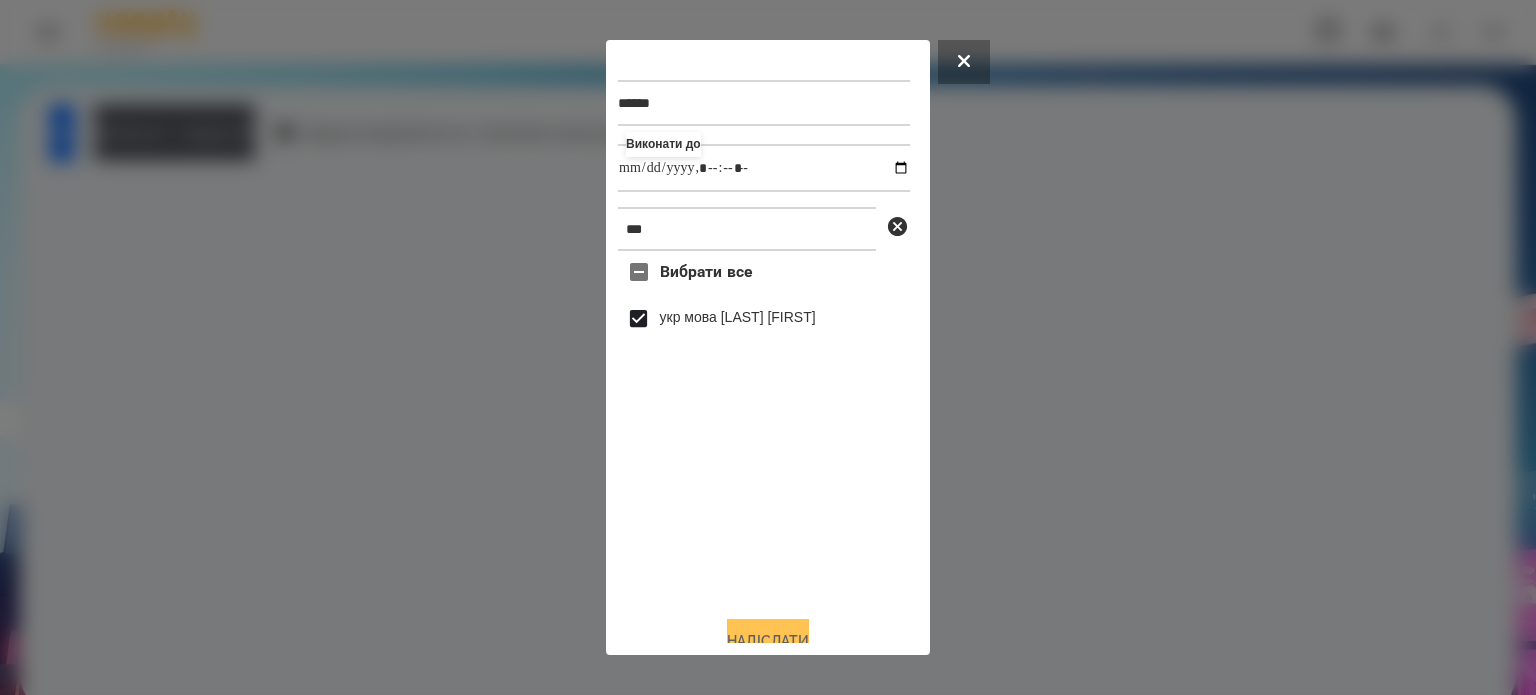 click on "Надіслати" at bounding box center (768, 641) 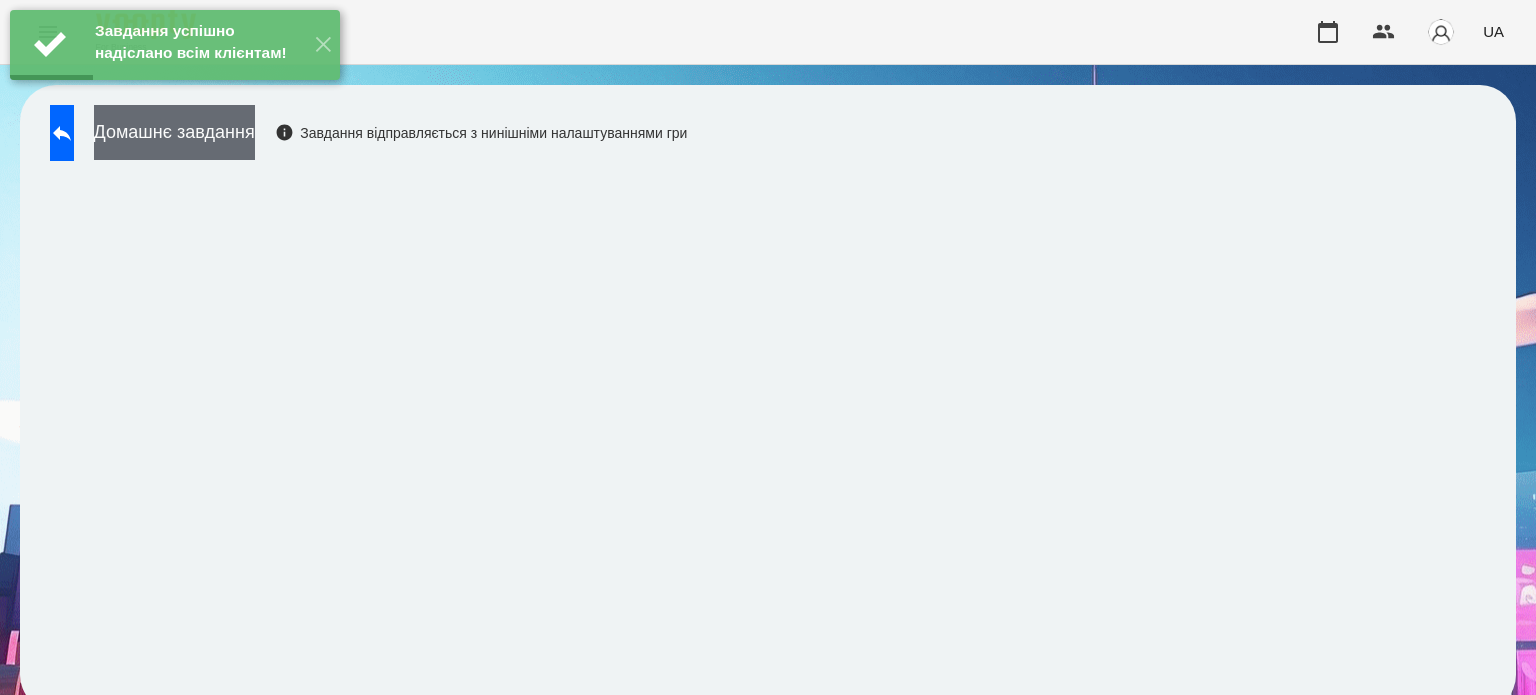 click on "Домашнє завдання" at bounding box center [174, 132] 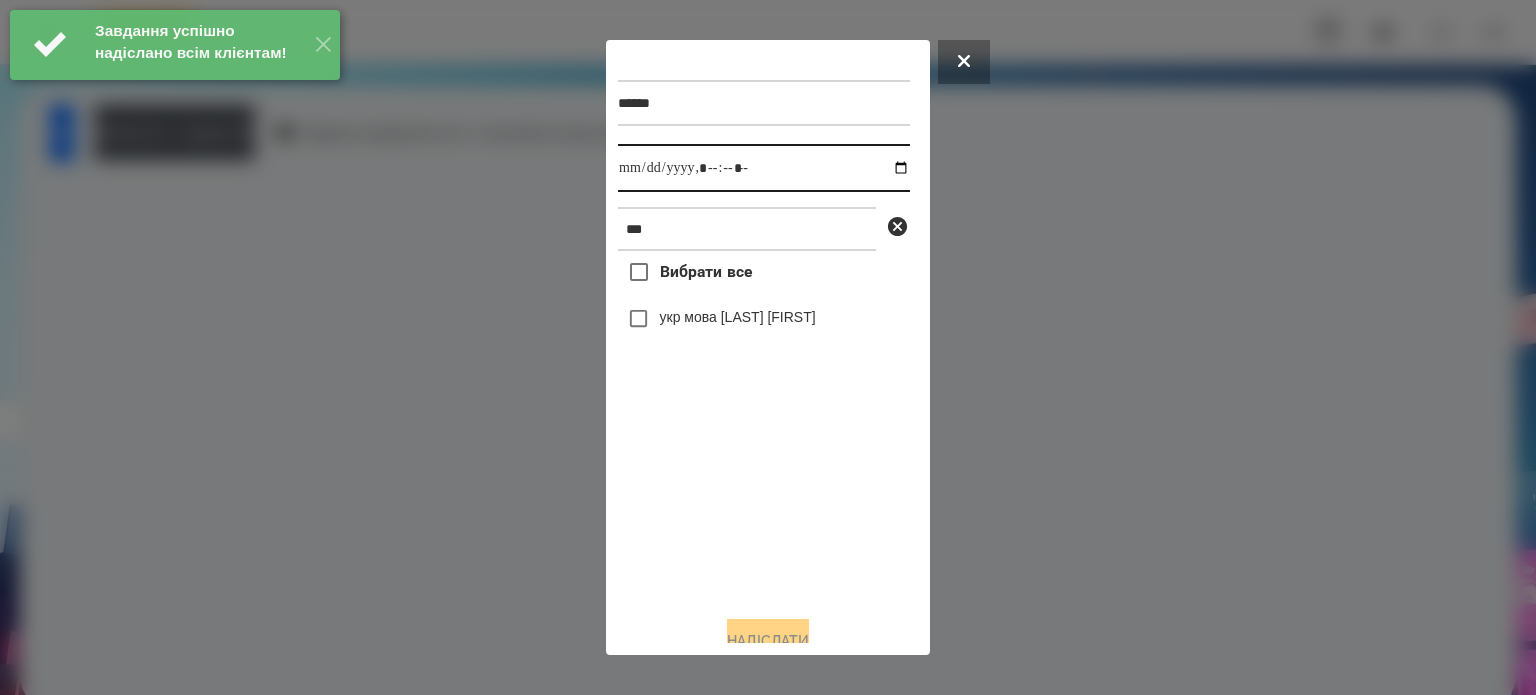 click at bounding box center (764, 168) 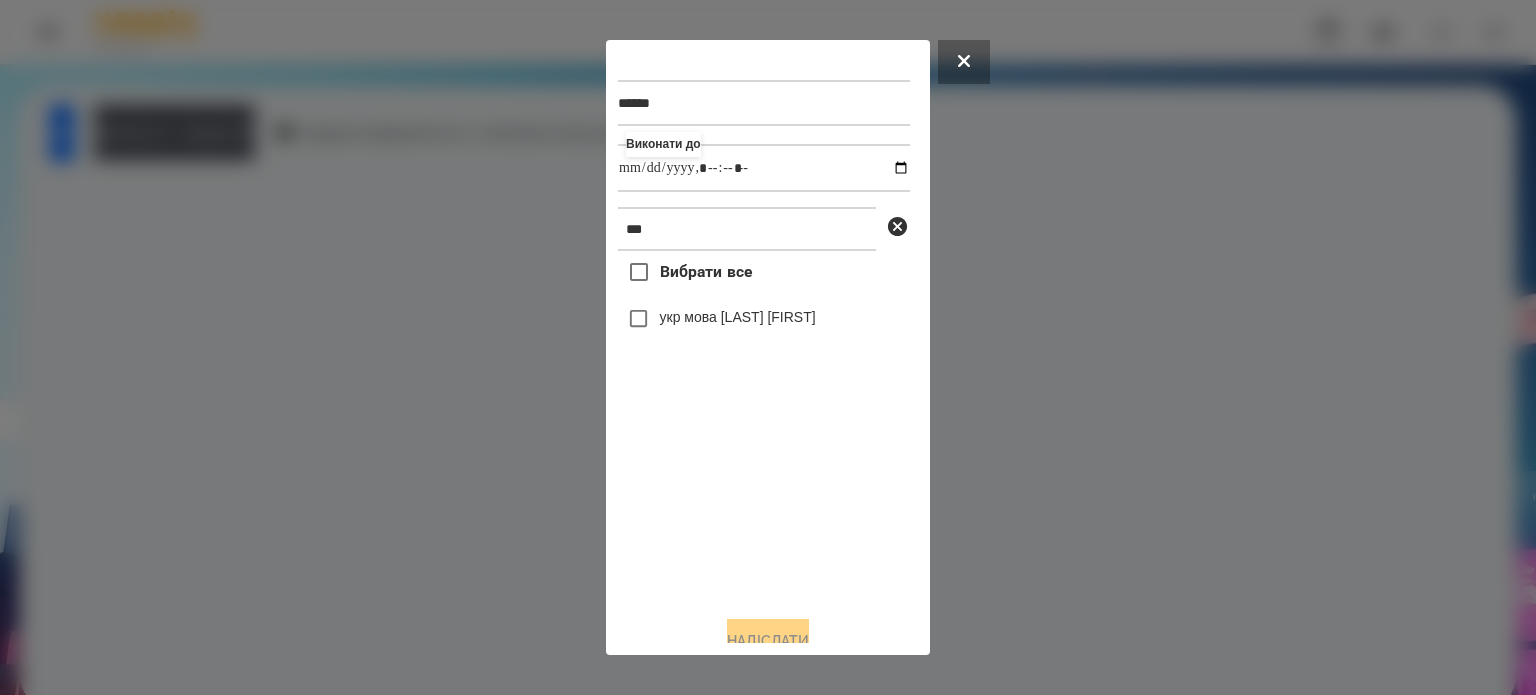 type on "**********" 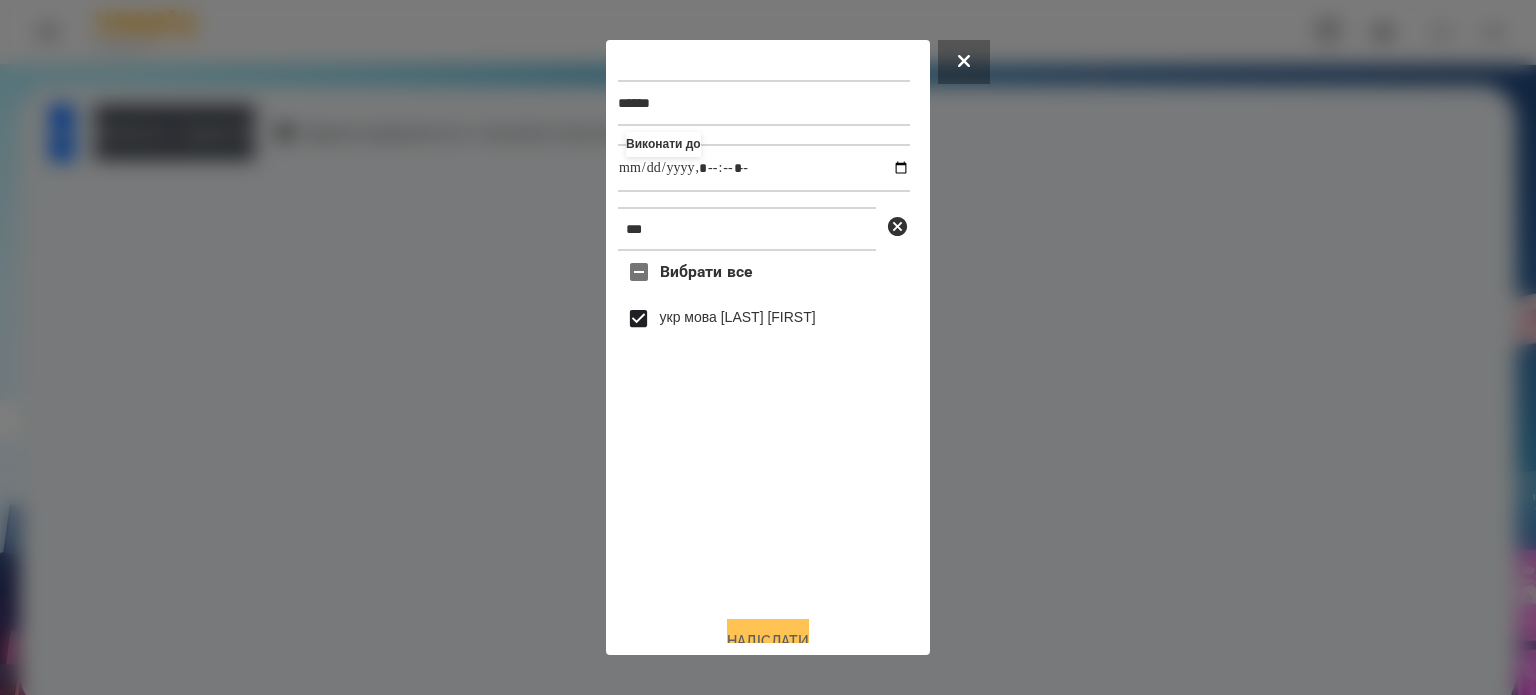 click on "Надіслати" at bounding box center (768, 641) 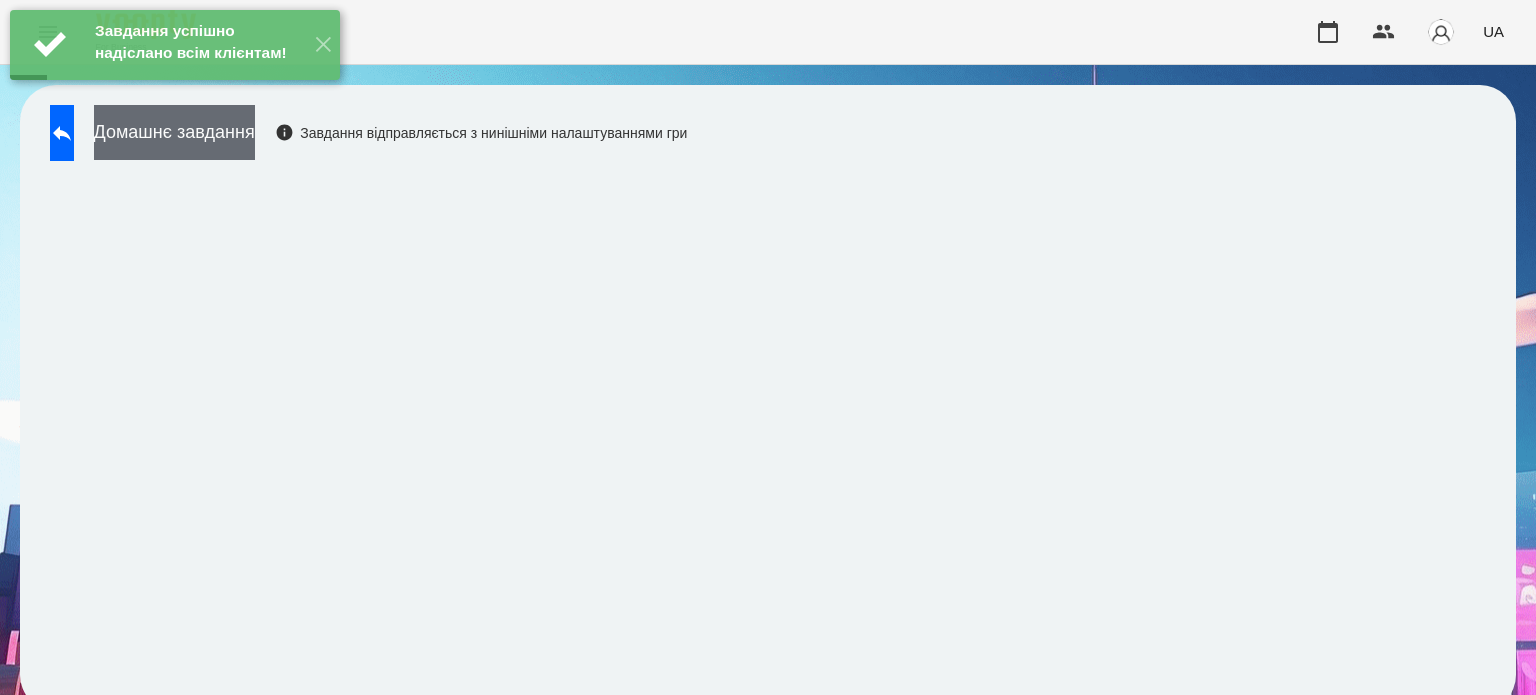 click on "Домашнє завдання" at bounding box center (174, 132) 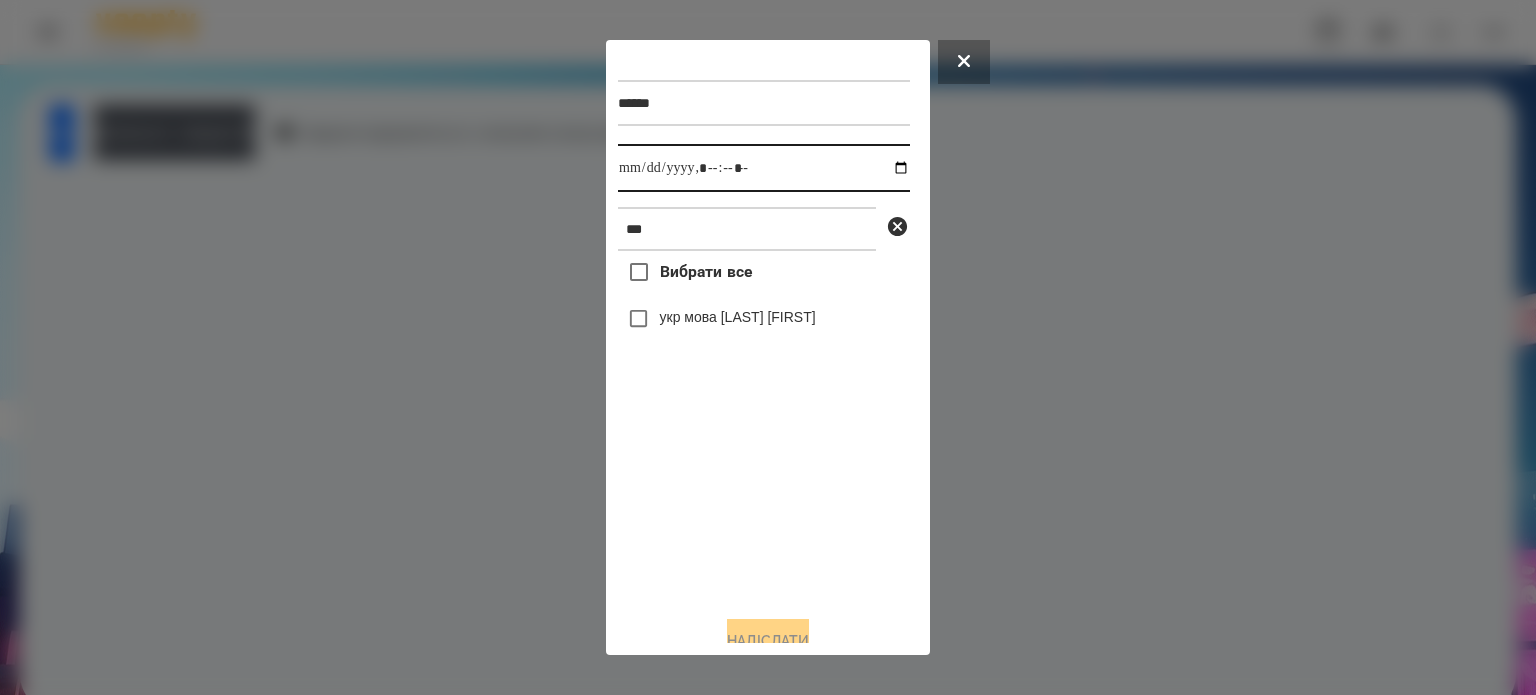 click at bounding box center (764, 168) 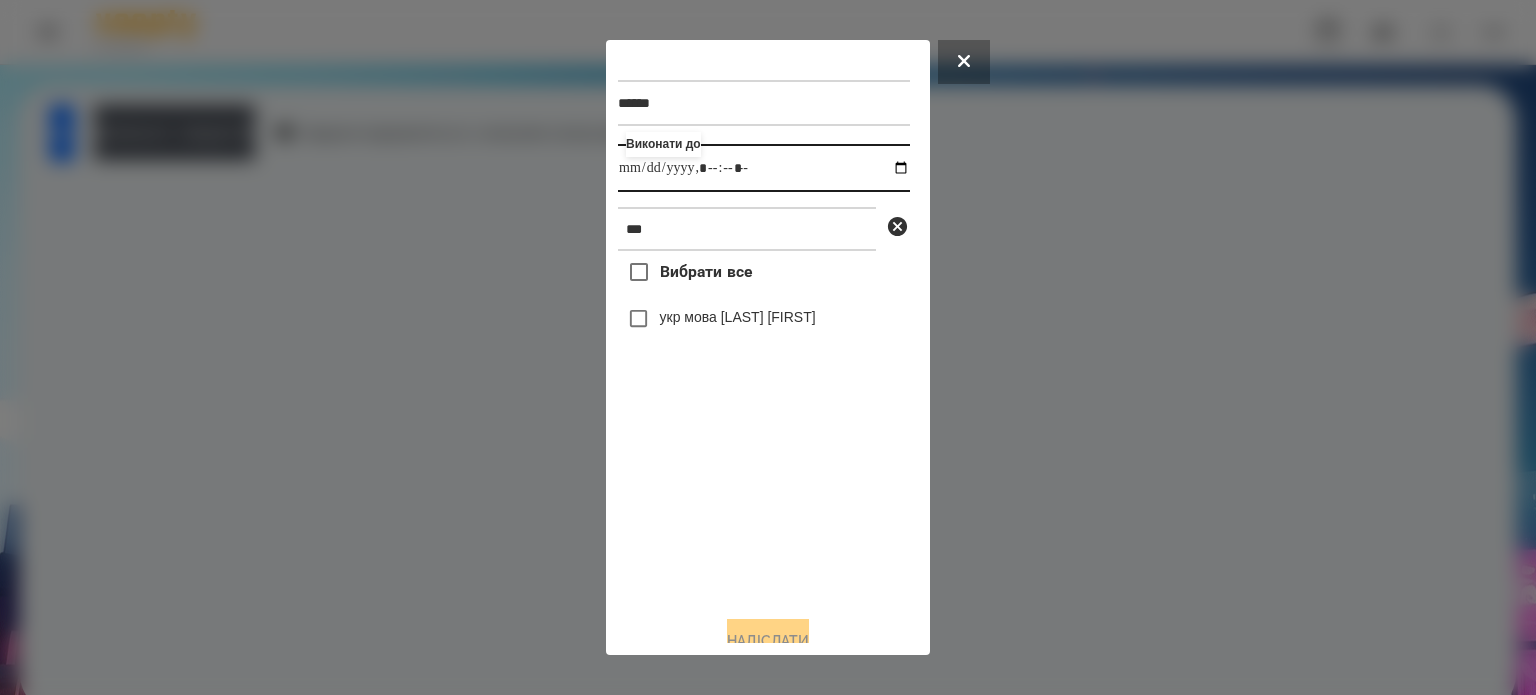 type on "**********" 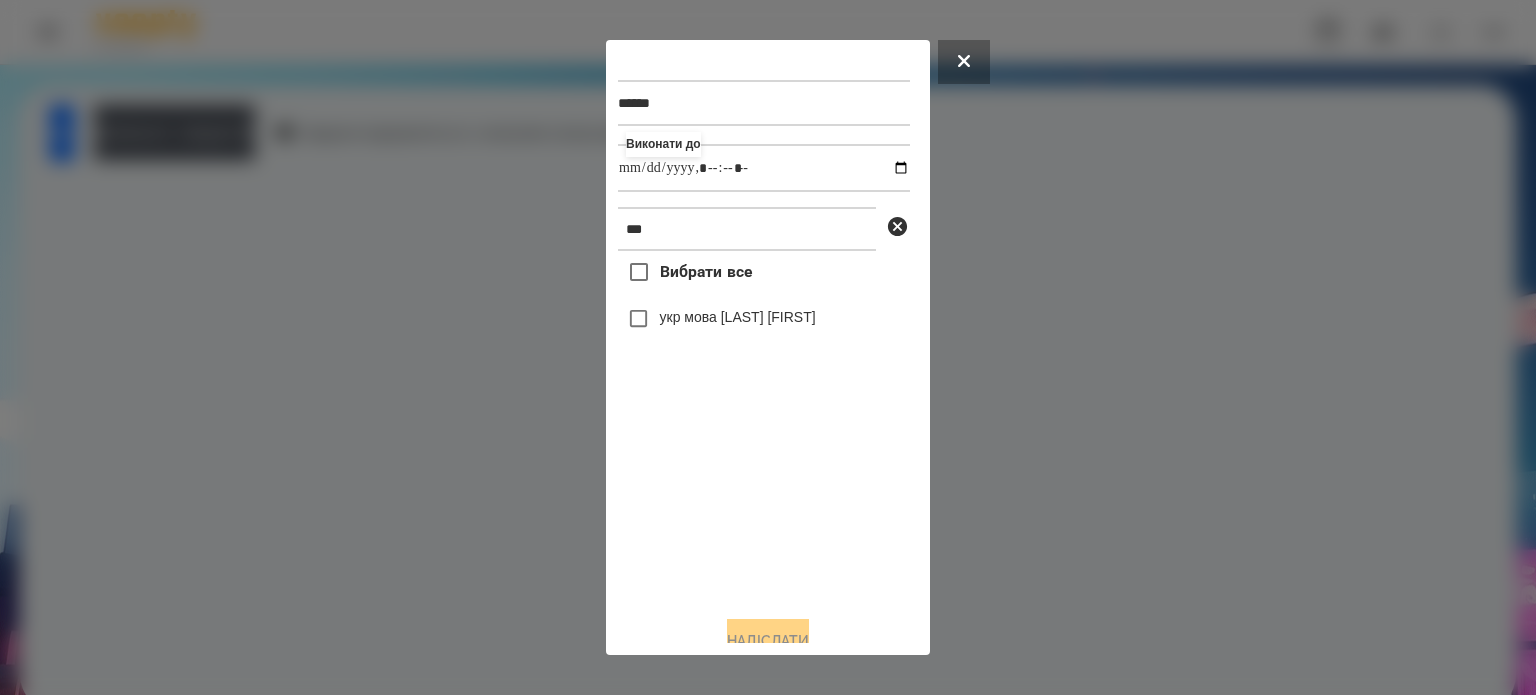 drag, startPoint x: 679, startPoint y: 510, endPoint x: 644, endPoint y: 424, distance: 92.84934 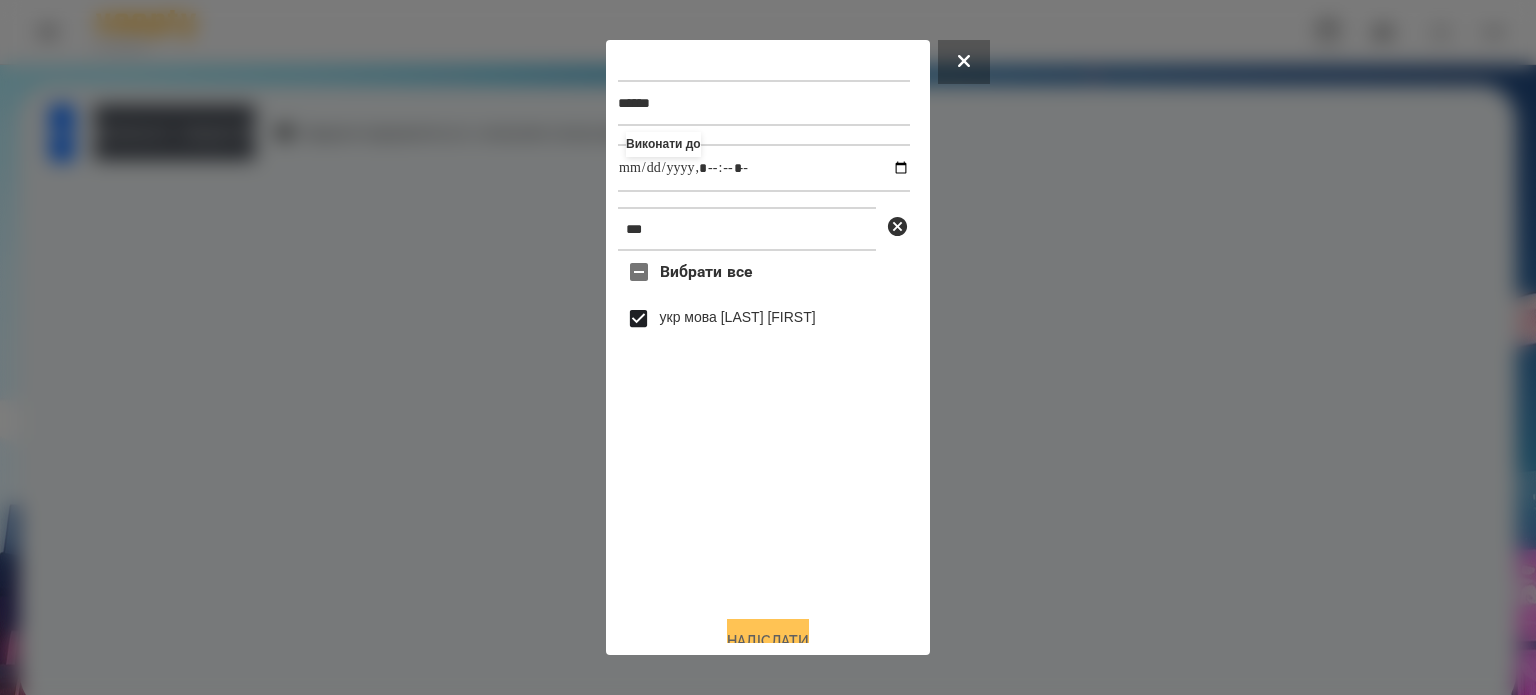 click on "Надіслати" at bounding box center [768, 641] 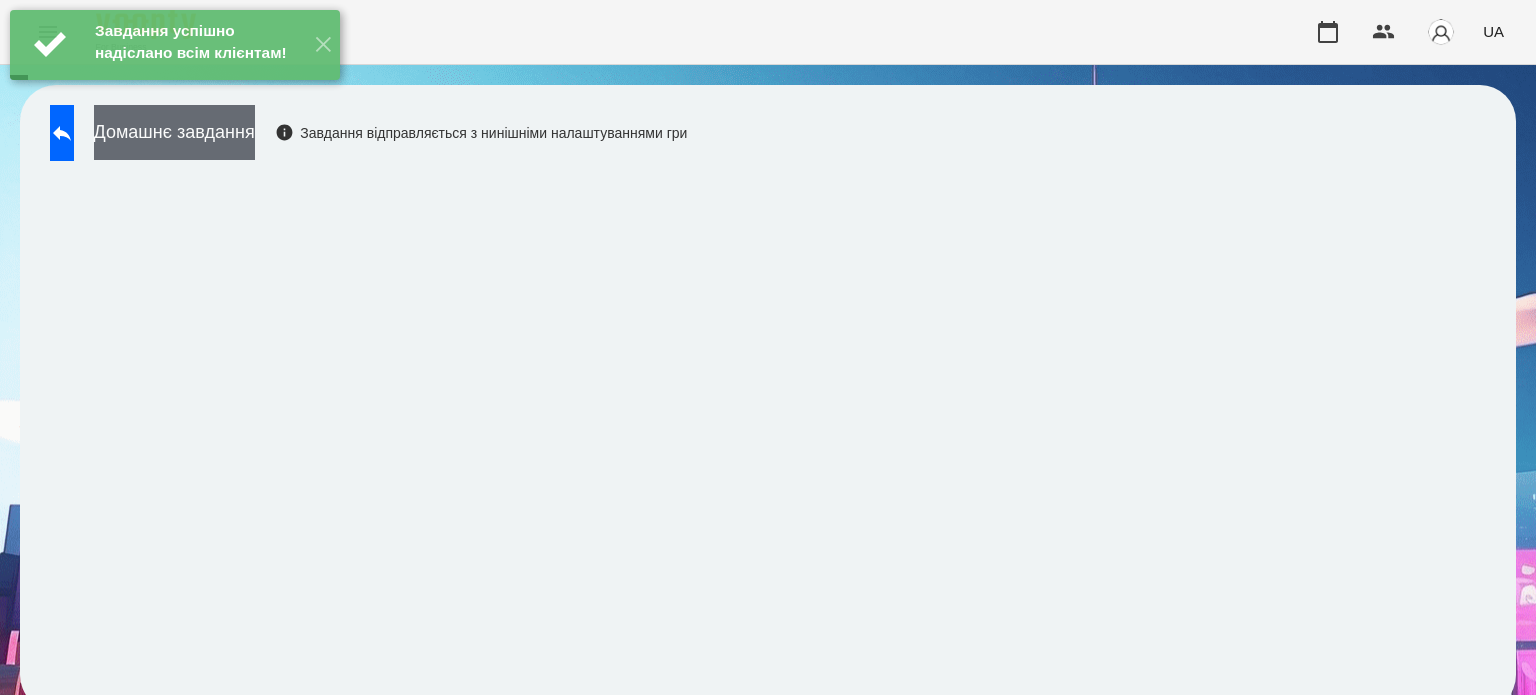 click on "Домашнє завдання" at bounding box center (174, 132) 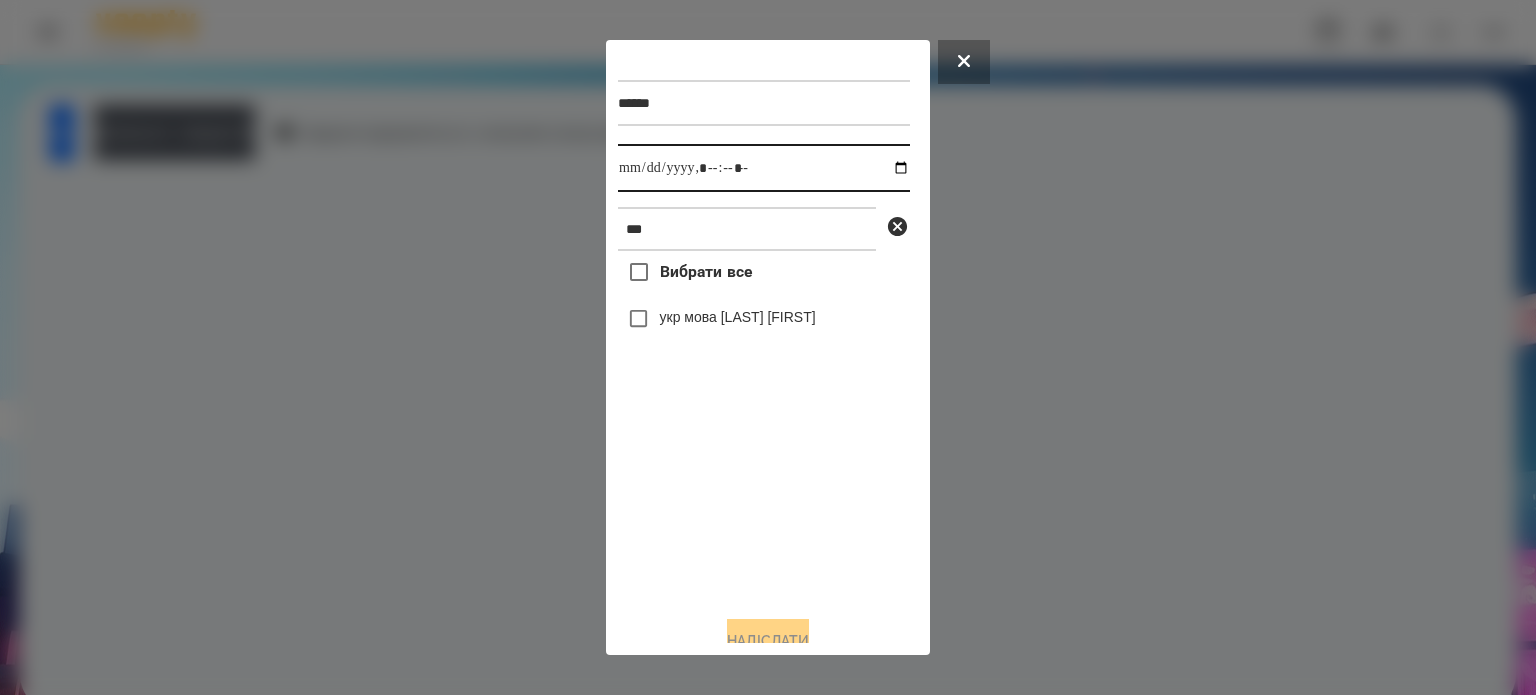 click at bounding box center (764, 168) 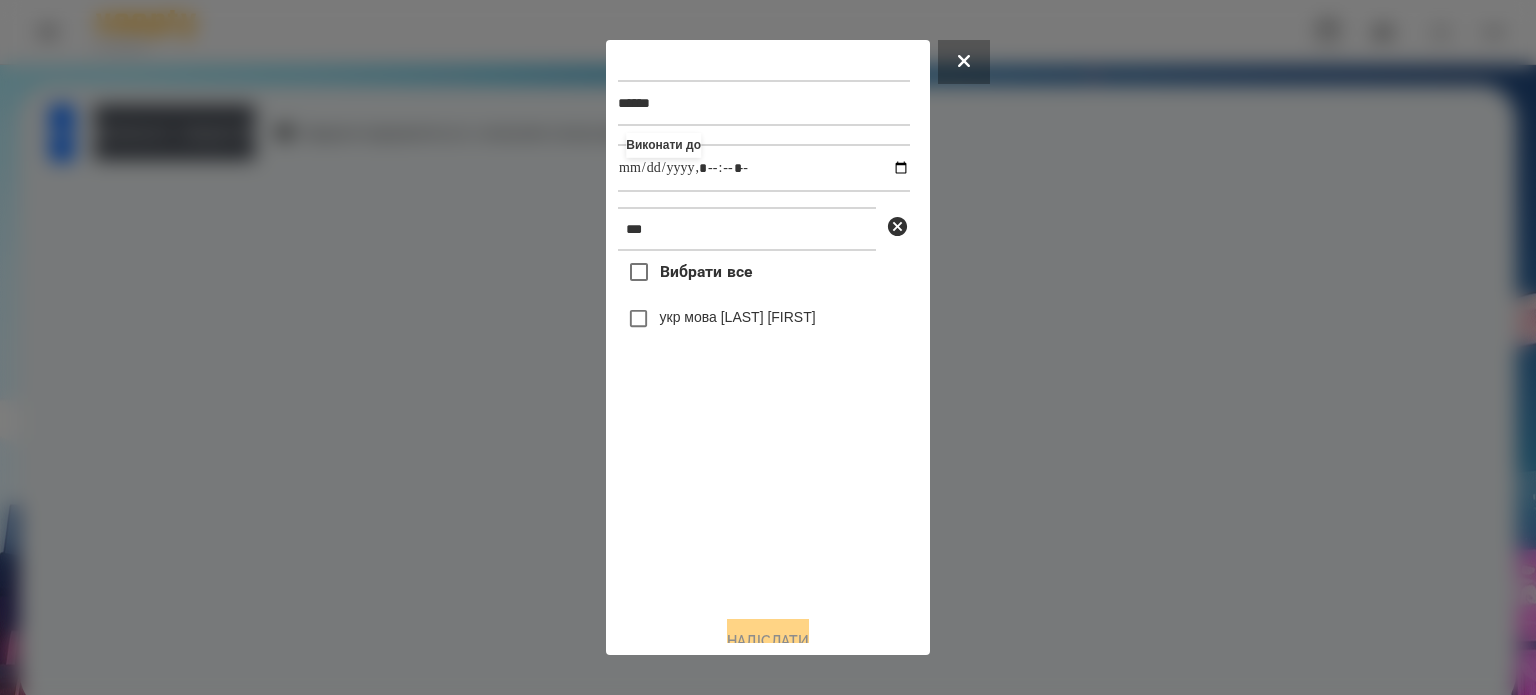 type on "**********" 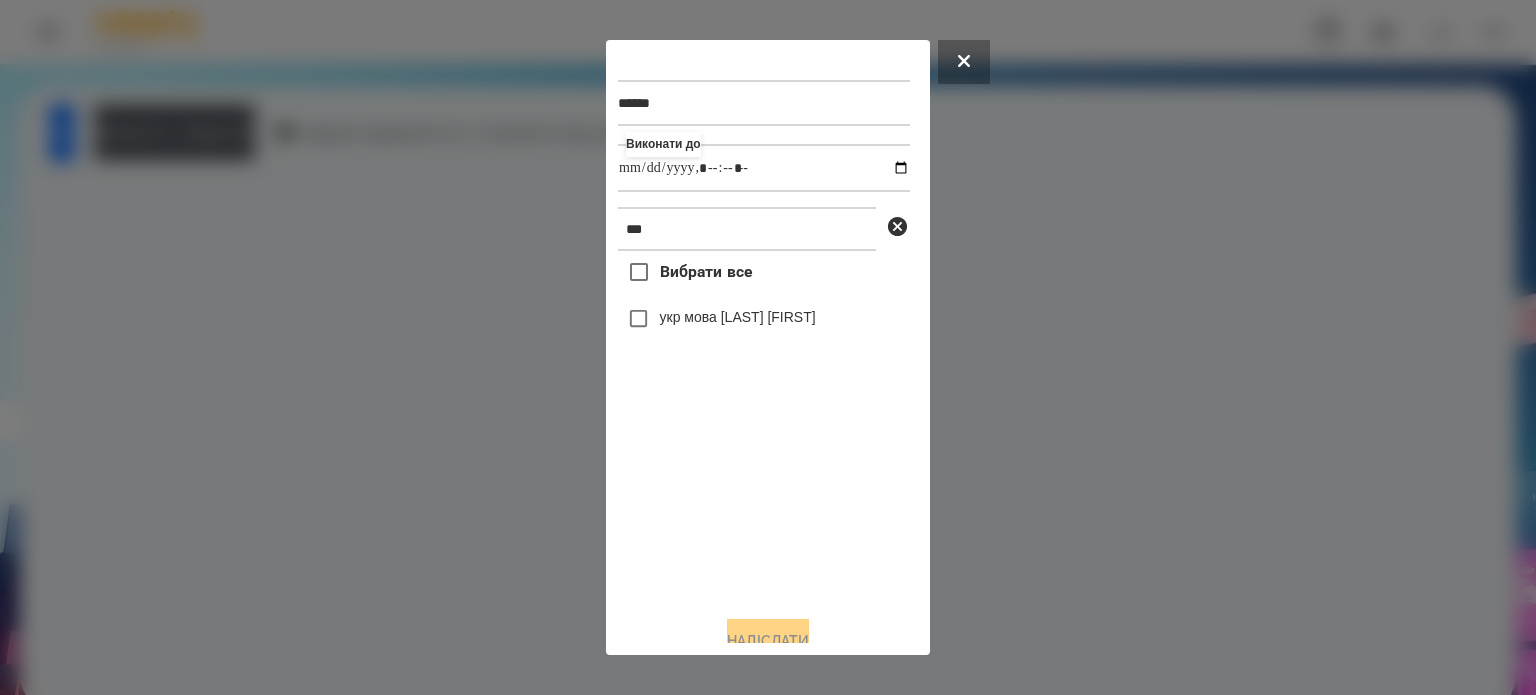 drag, startPoint x: 720, startPoint y: 542, endPoint x: 676, endPoint y: 476, distance: 79.32213 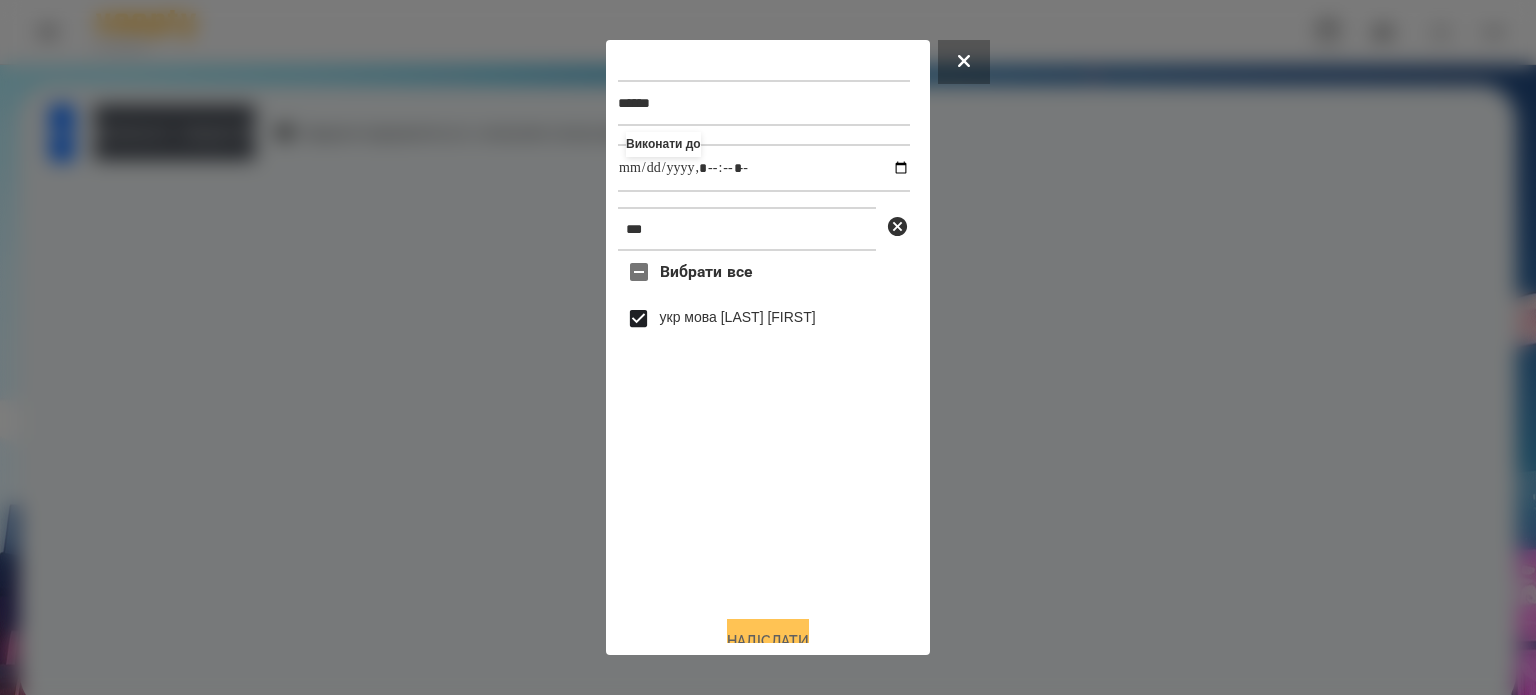 click on "Надіслати" at bounding box center (768, 641) 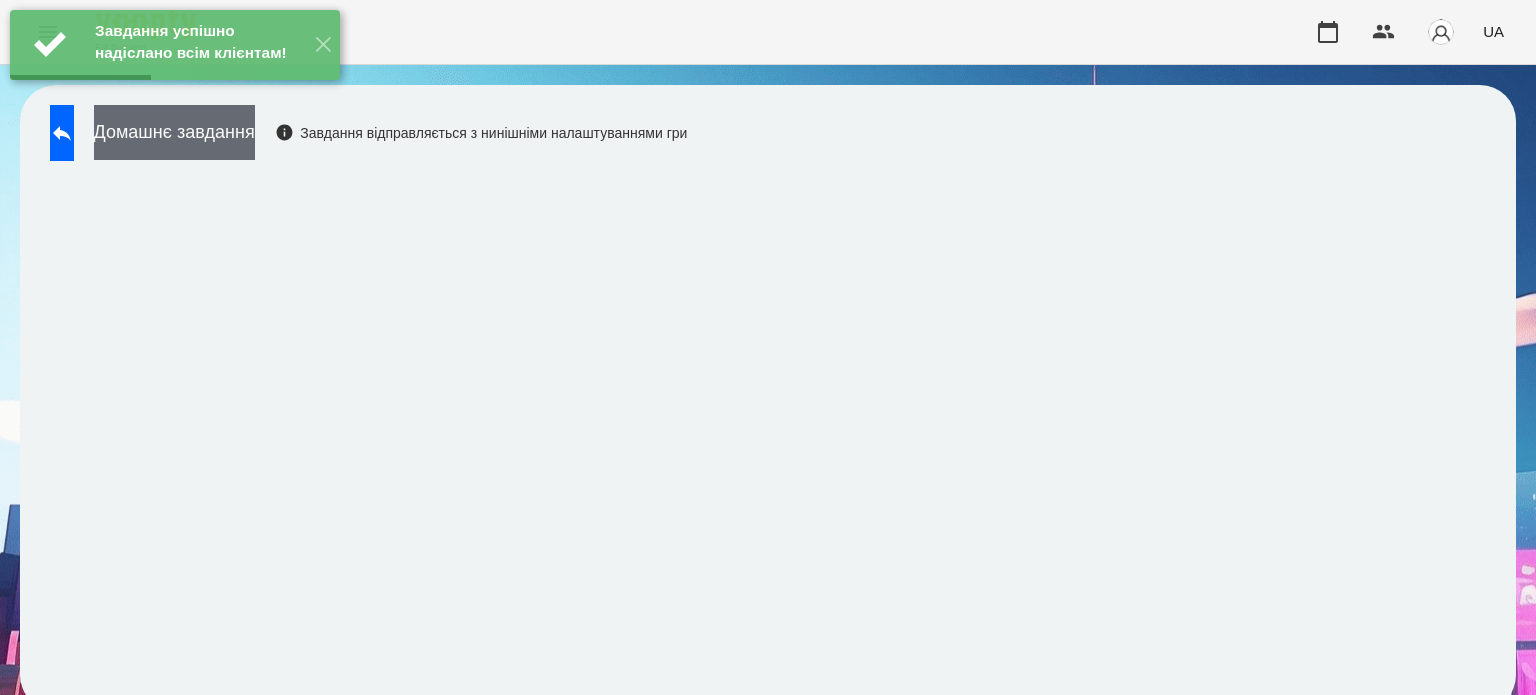 click on "Домашнє завдання" at bounding box center (174, 132) 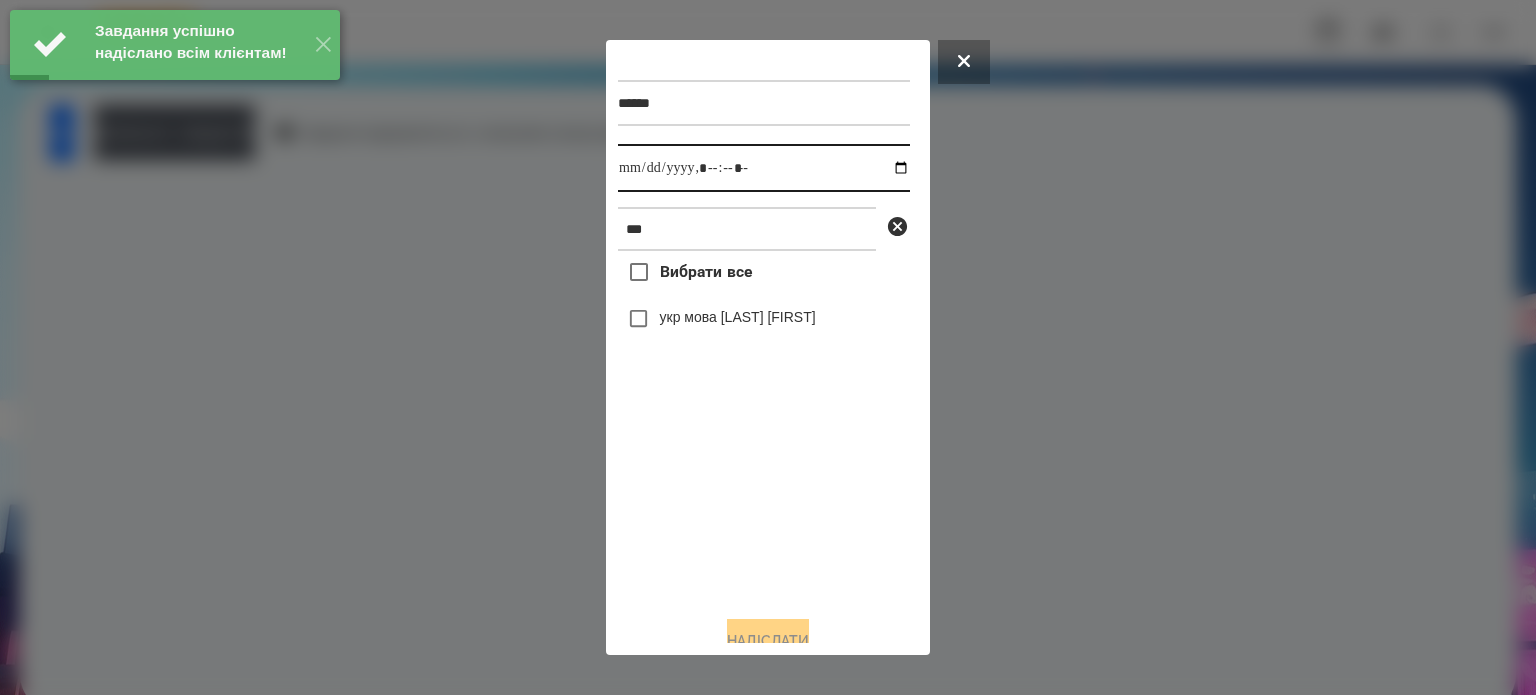 click at bounding box center (764, 168) 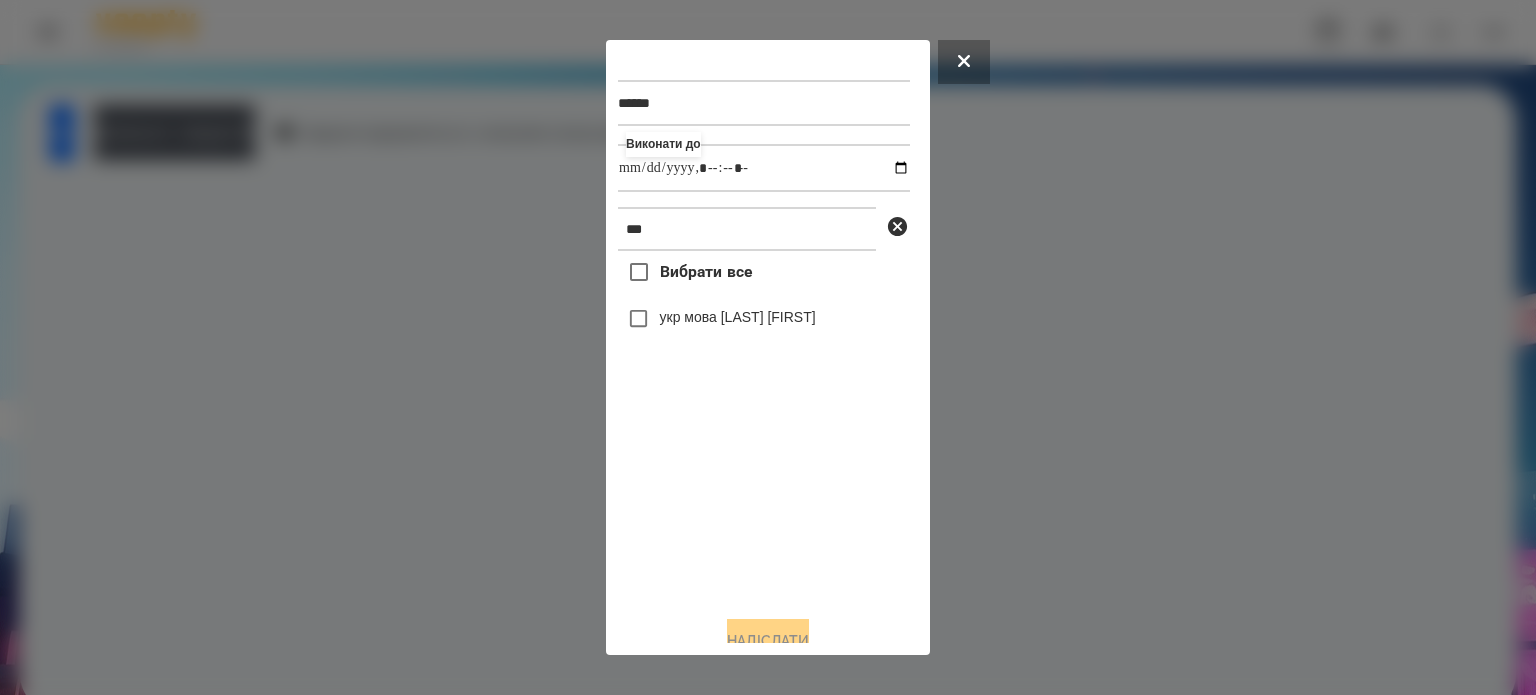 type on "**********" 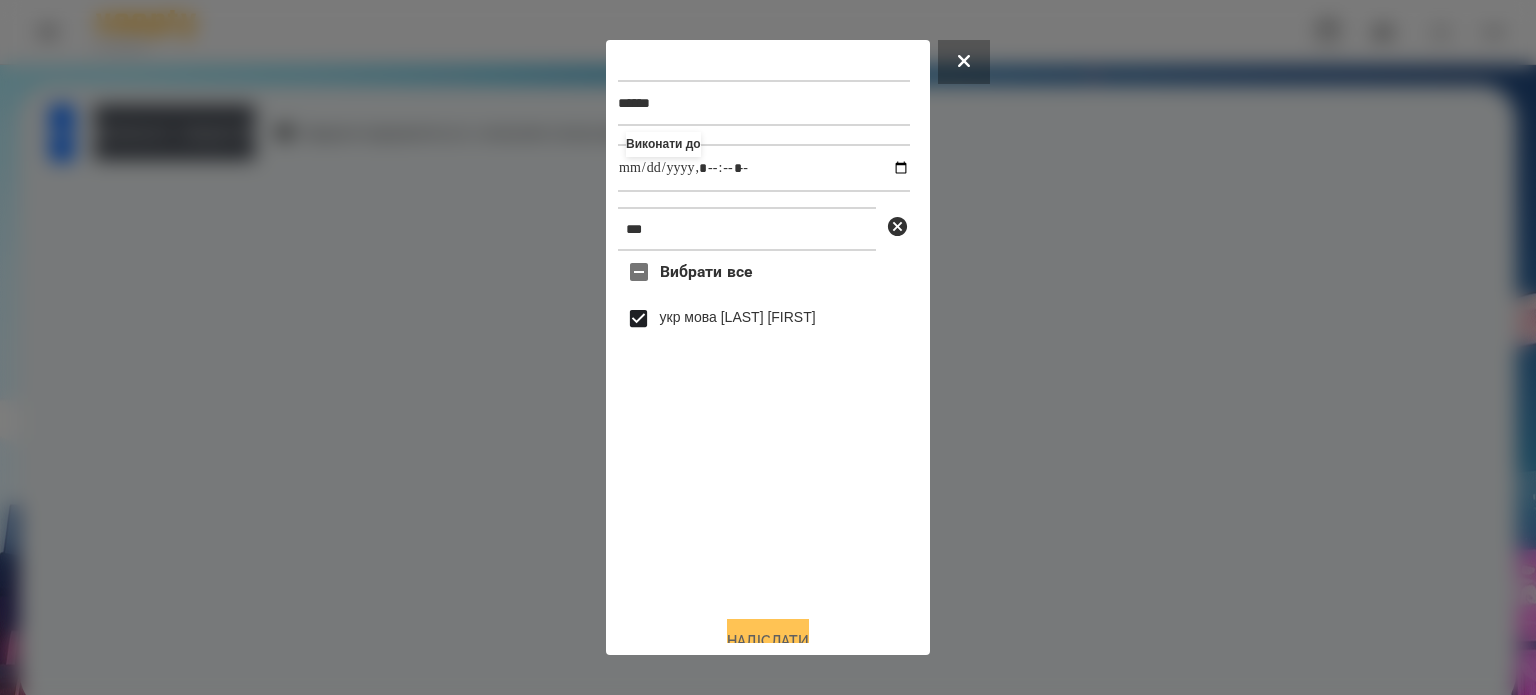 click on "Надіслати" at bounding box center (768, 641) 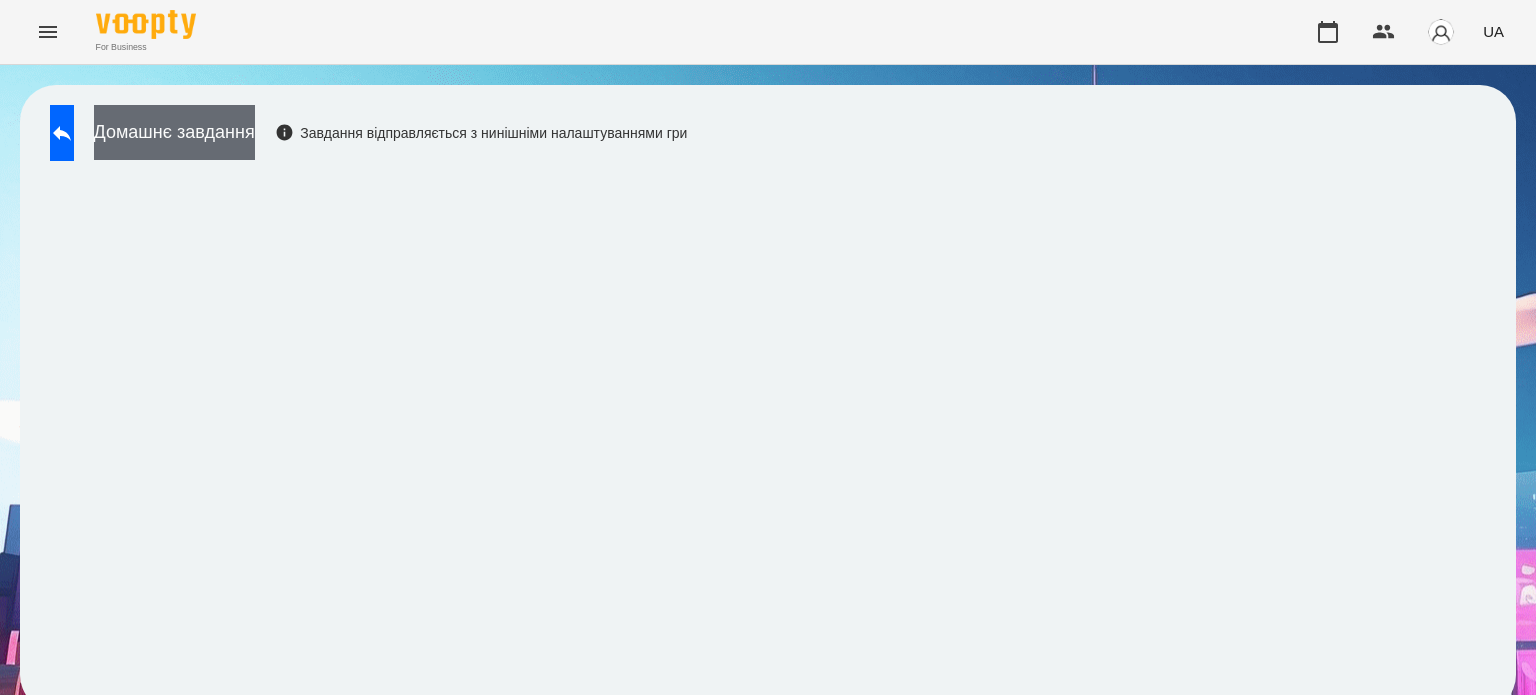 click on "Домашнє завдання" at bounding box center (174, 132) 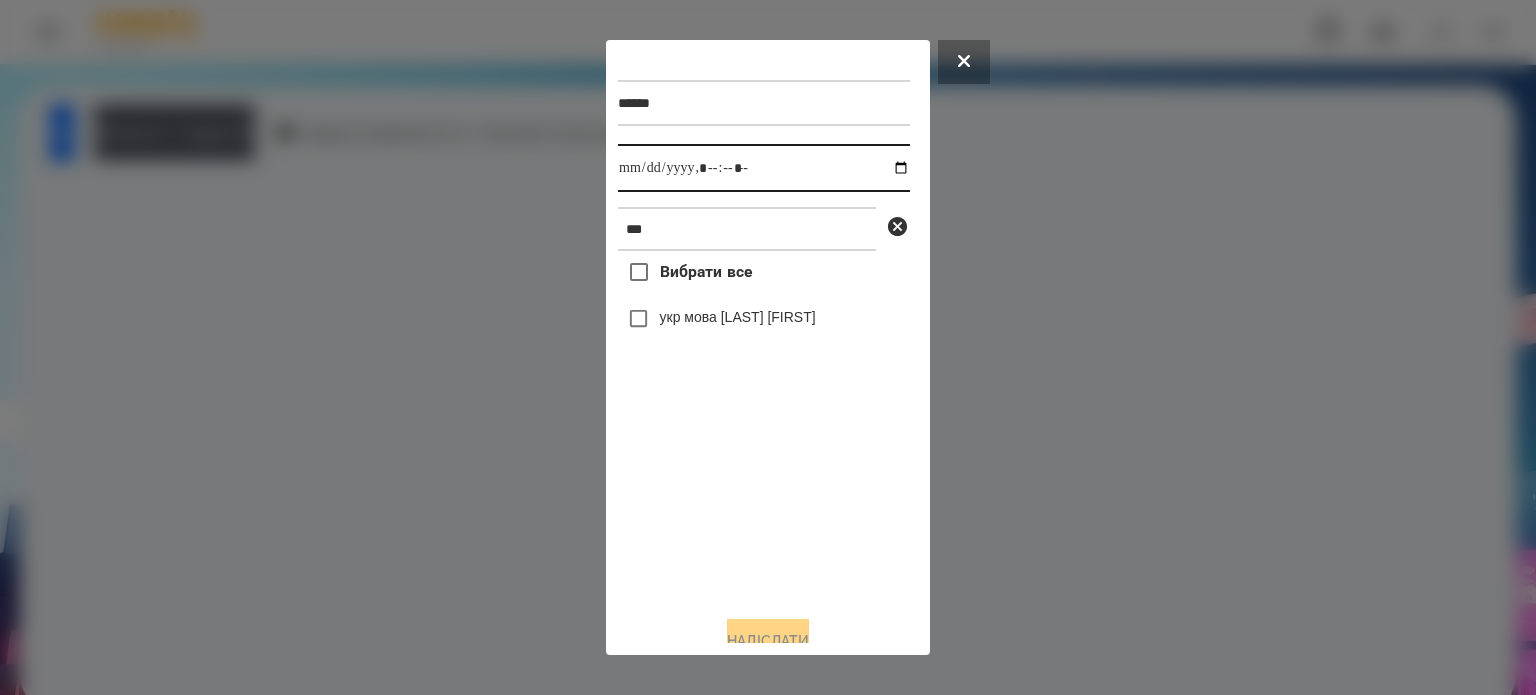 click at bounding box center [764, 168] 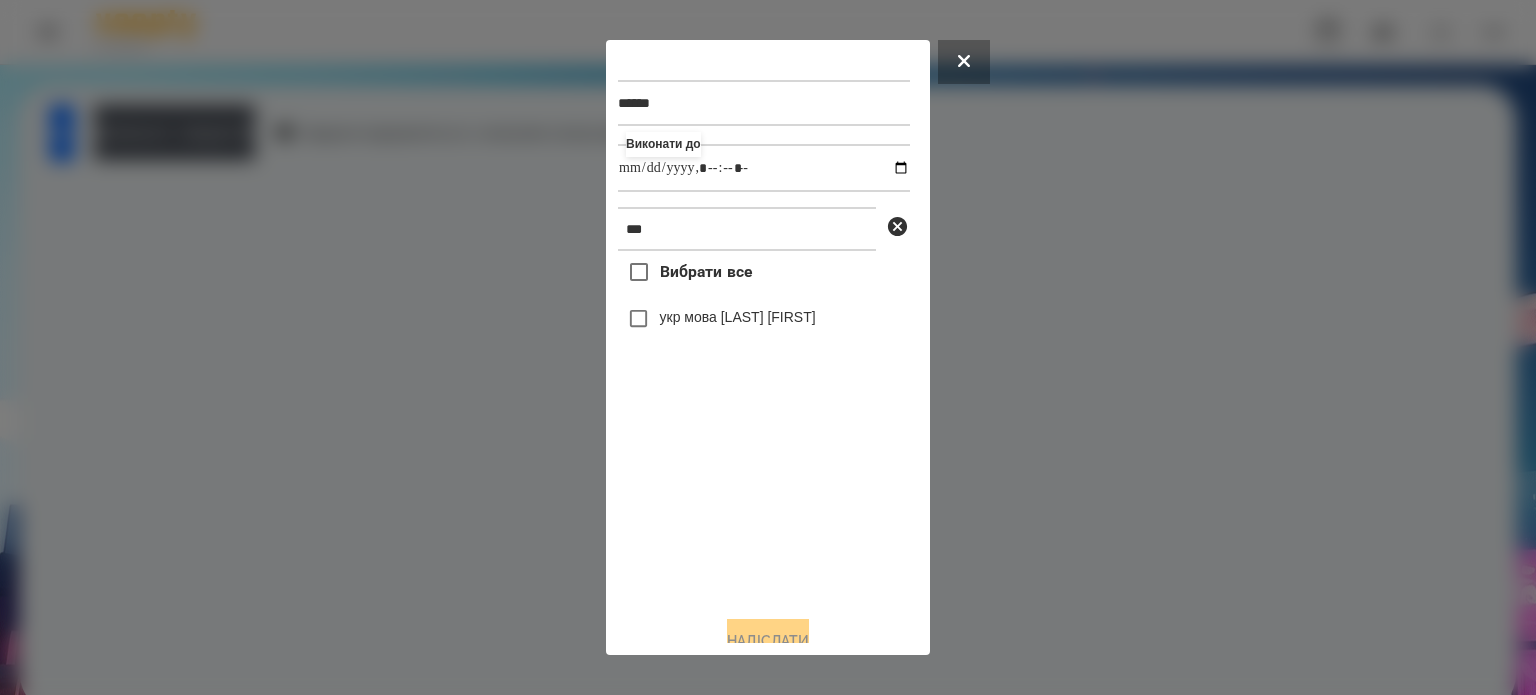 type on "**********" 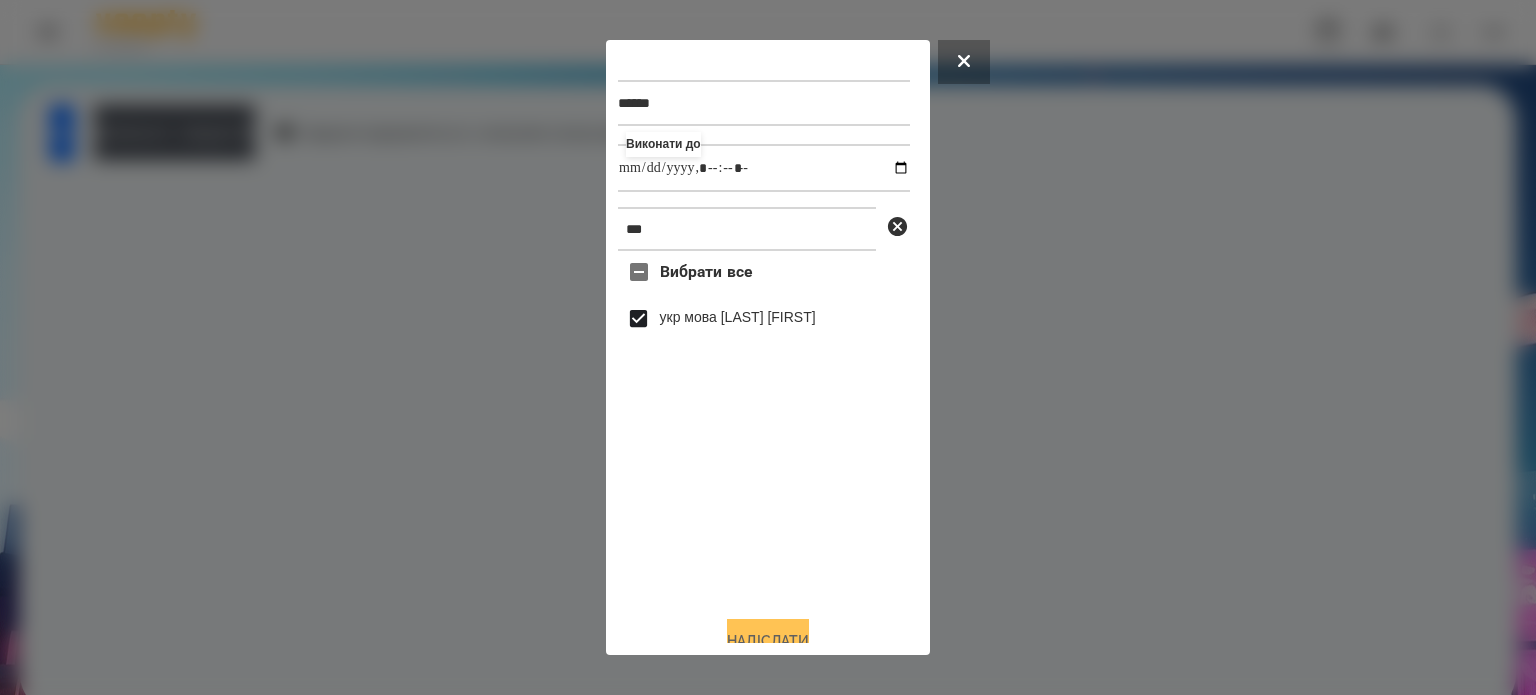 click on "Надіслати" at bounding box center [768, 641] 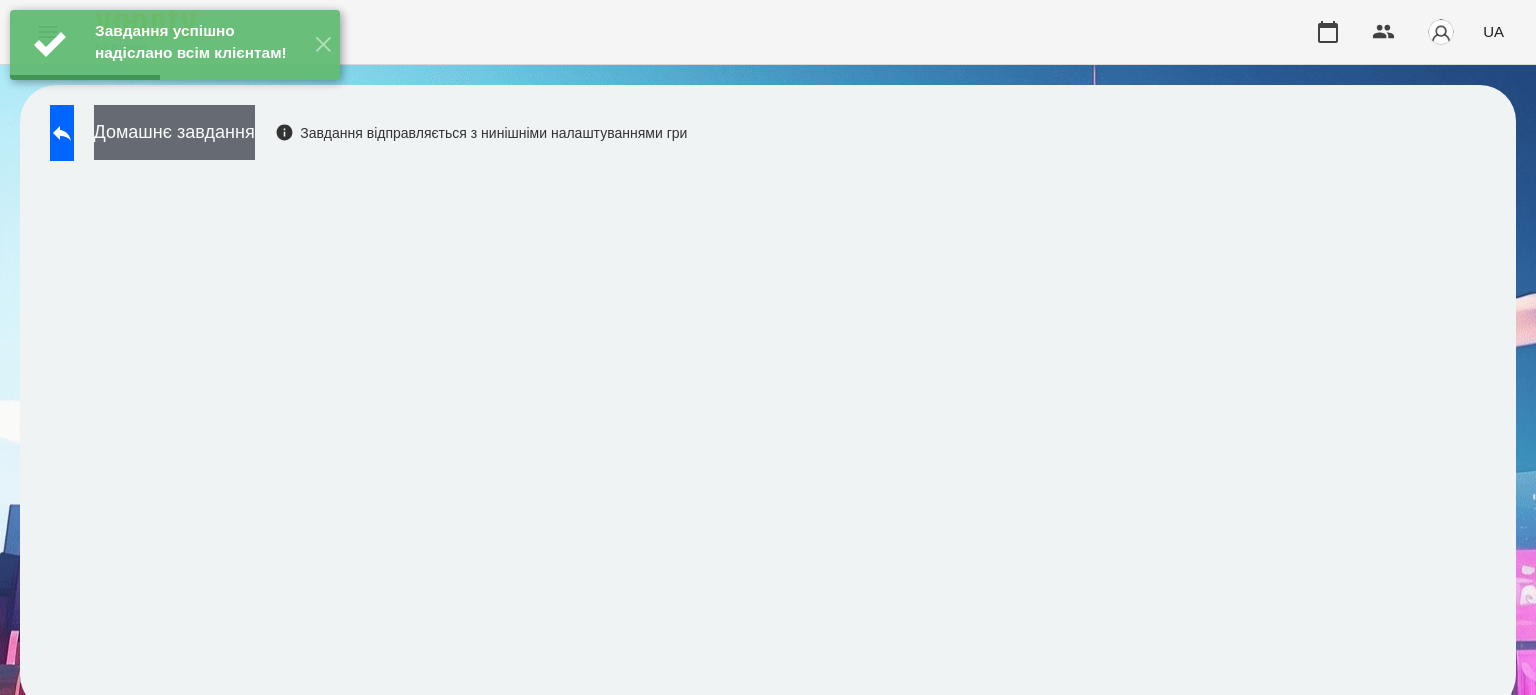 click on "Домашнє завдання" at bounding box center (174, 132) 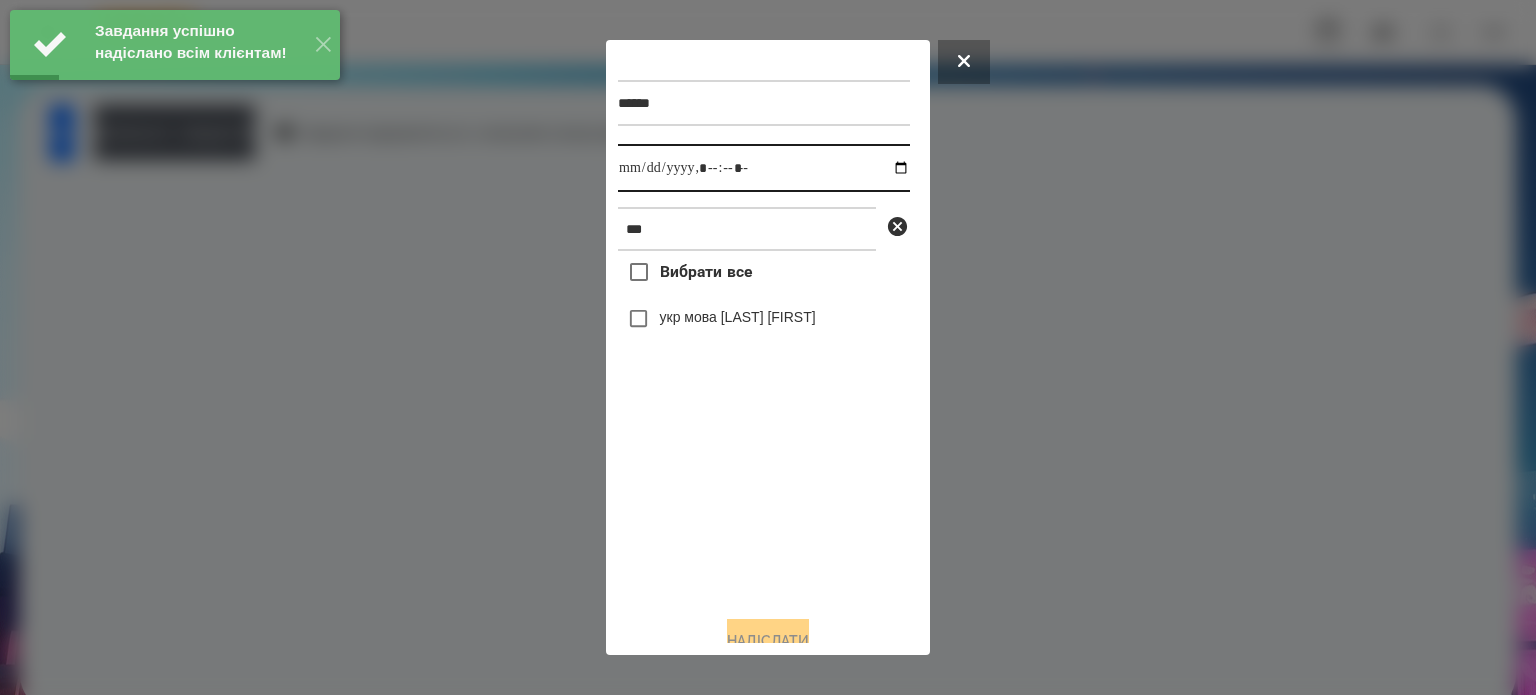 click at bounding box center (764, 168) 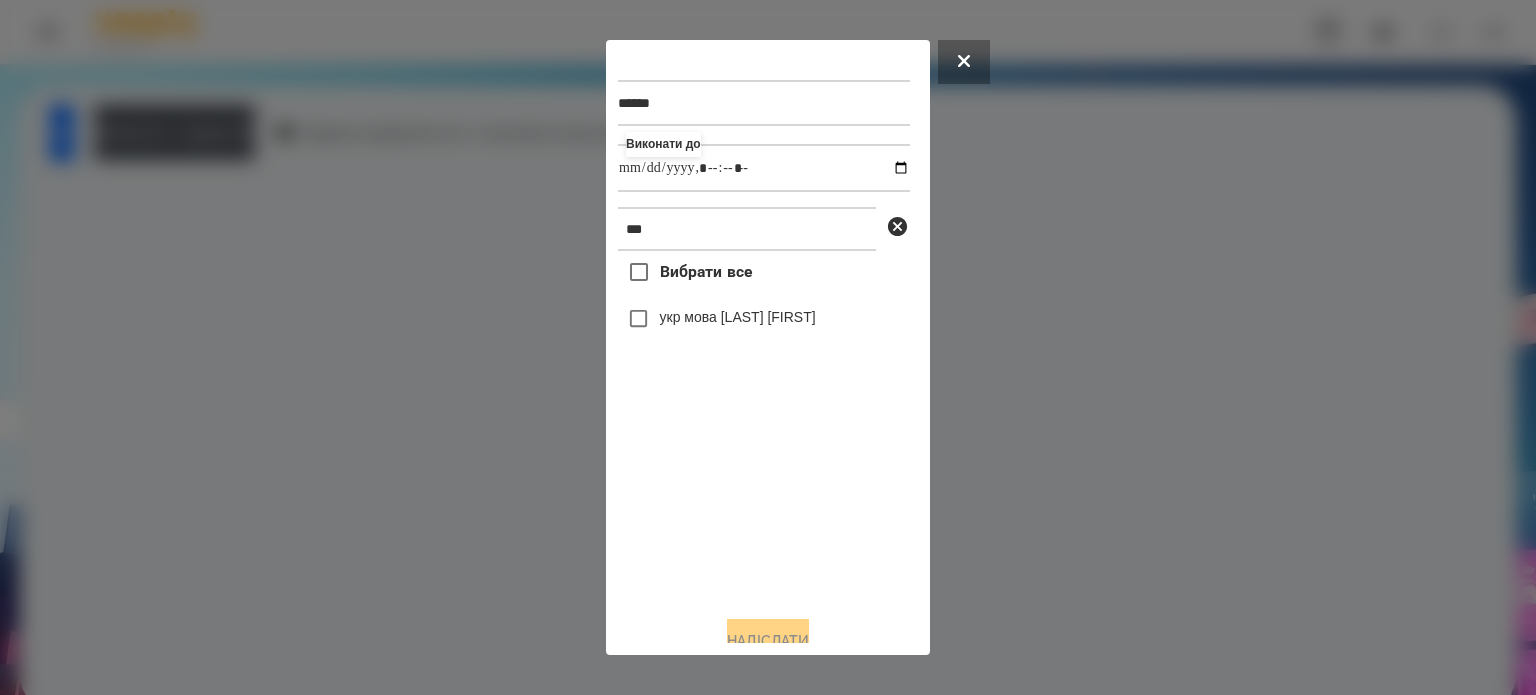 type on "**********" 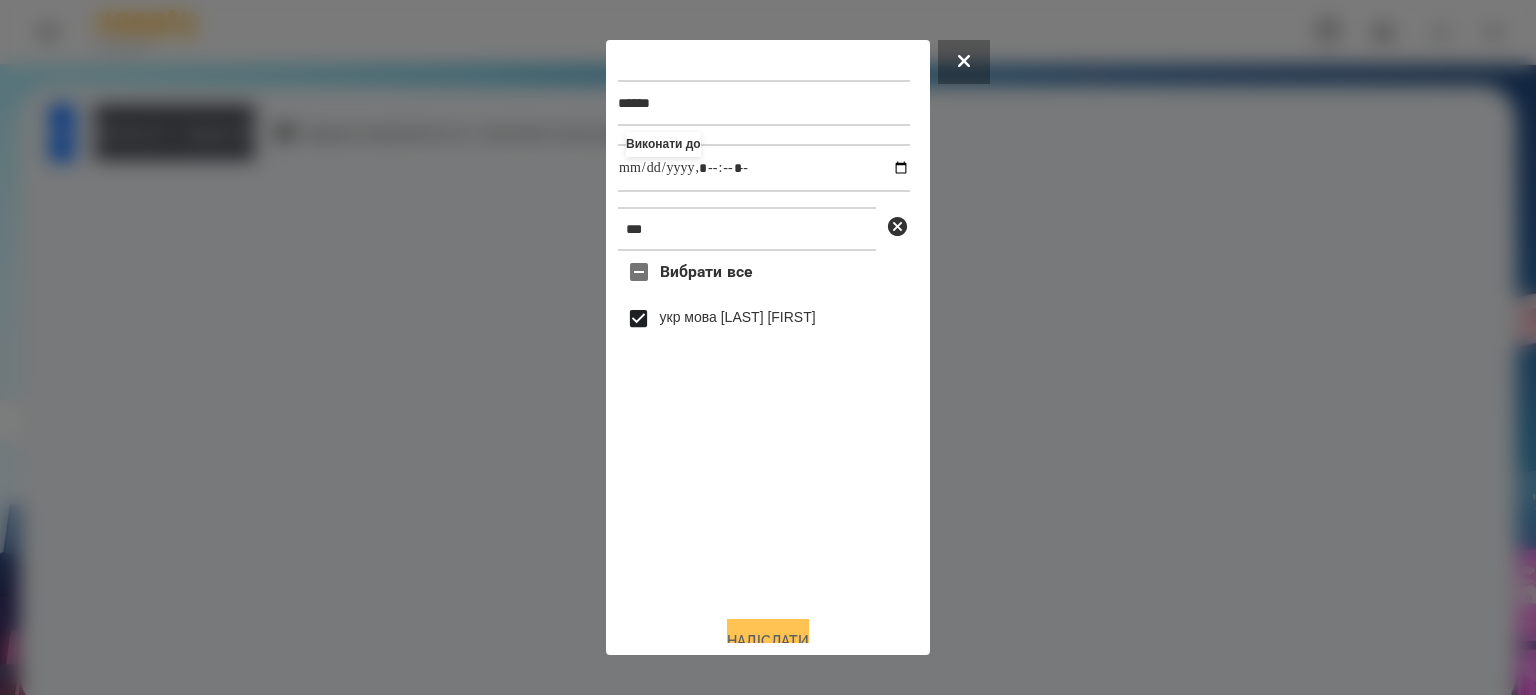 click on "Надіслати" at bounding box center (768, 641) 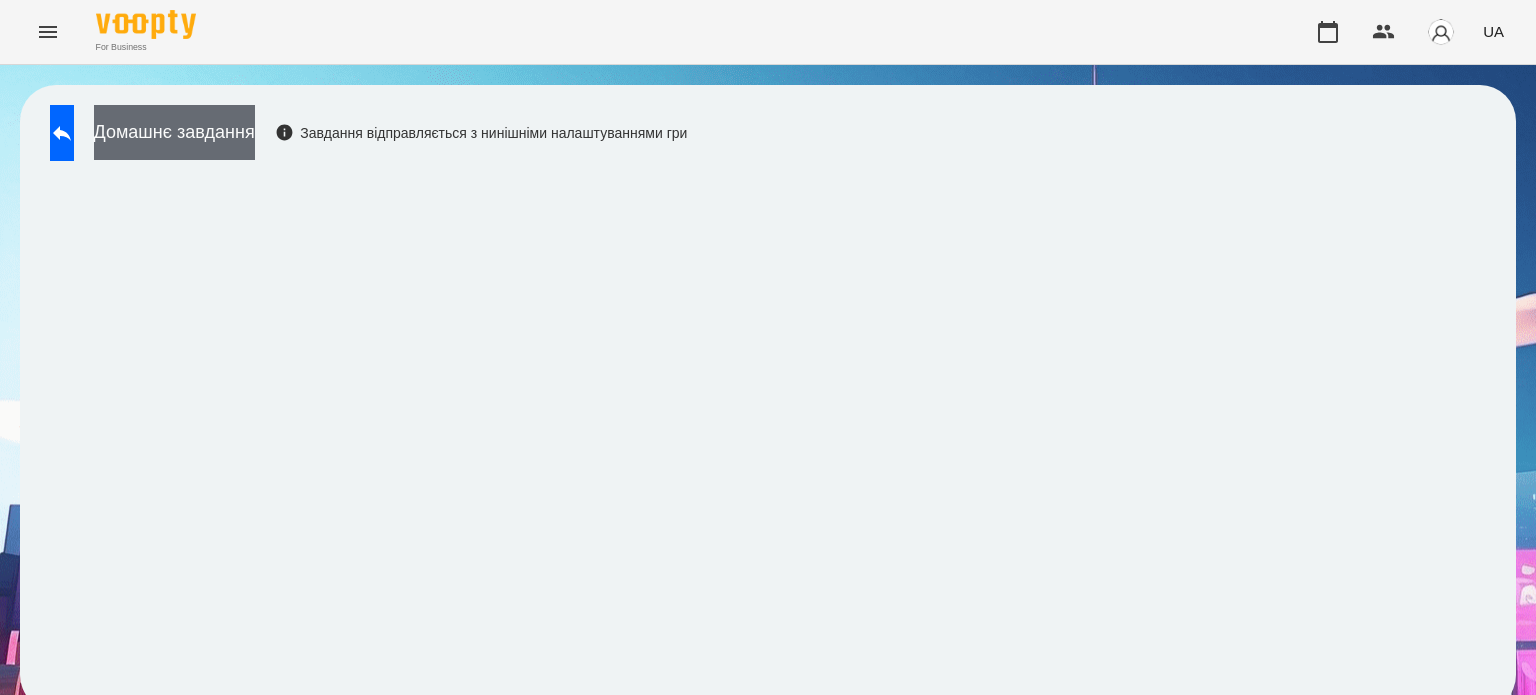 click on "Домашнє завдання" at bounding box center (174, 132) 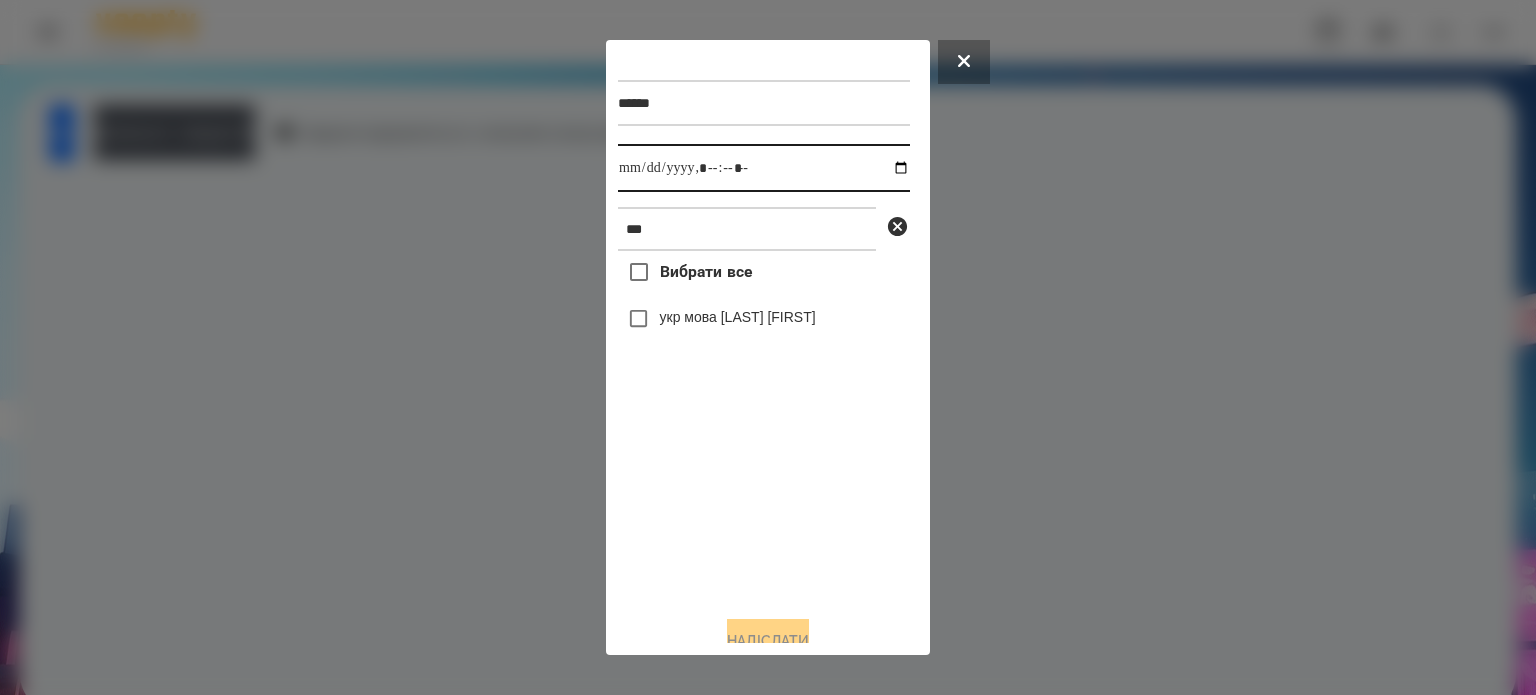 click at bounding box center [764, 168] 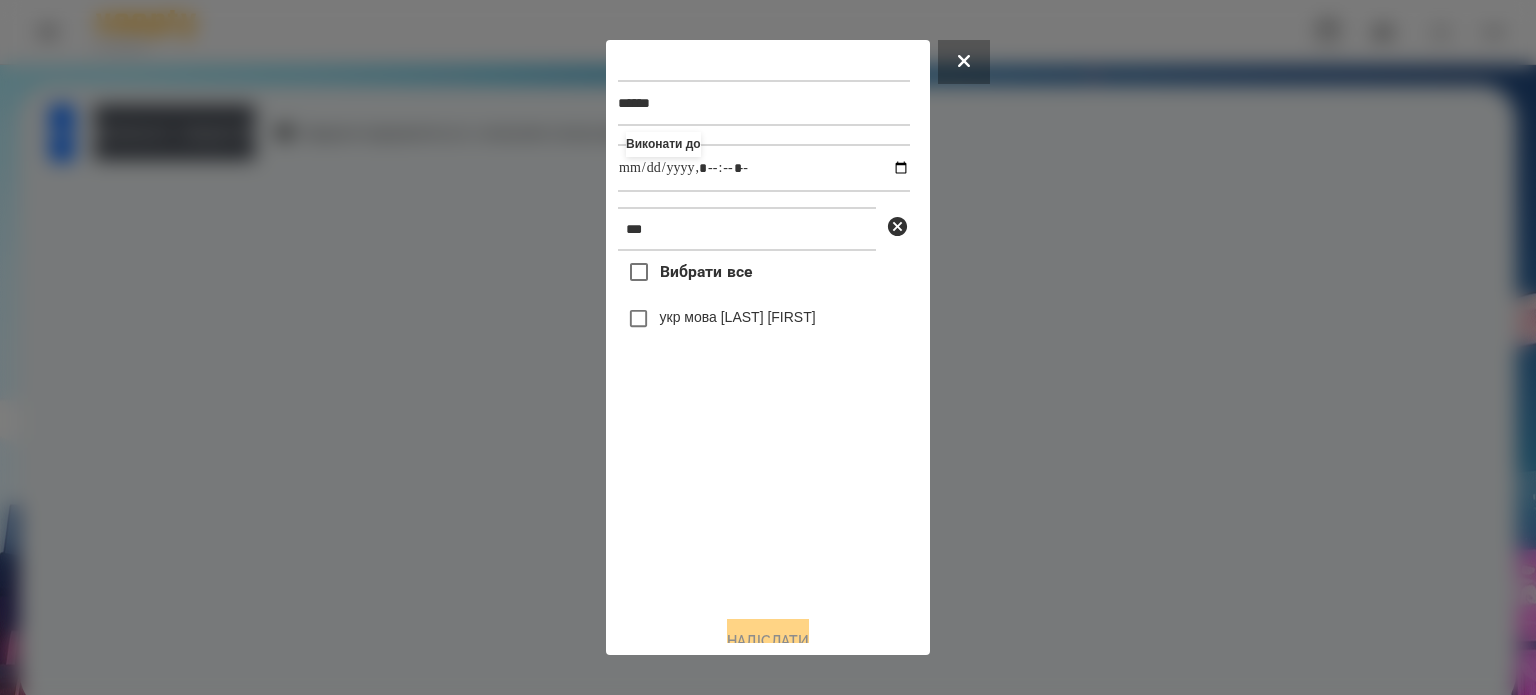 type on "**********" 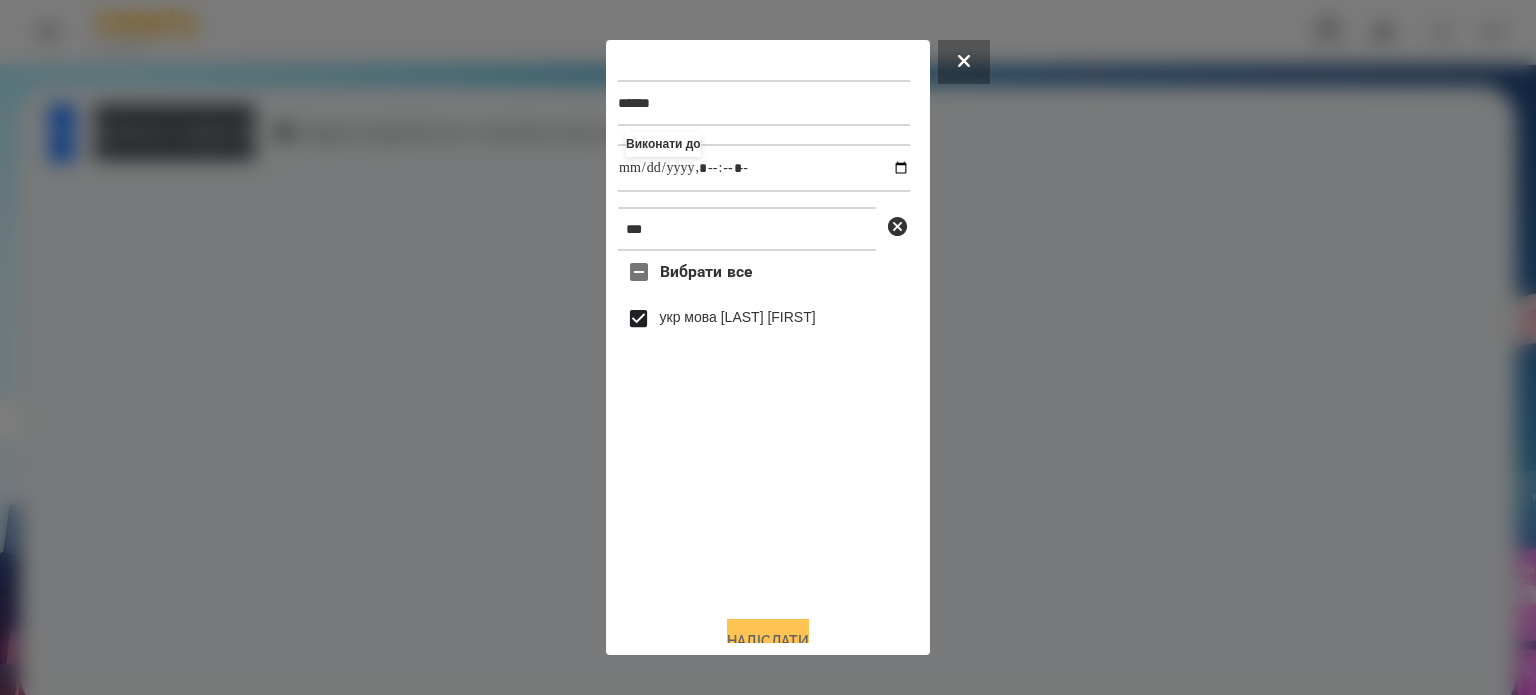 click on "Надіслати" at bounding box center (768, 641) 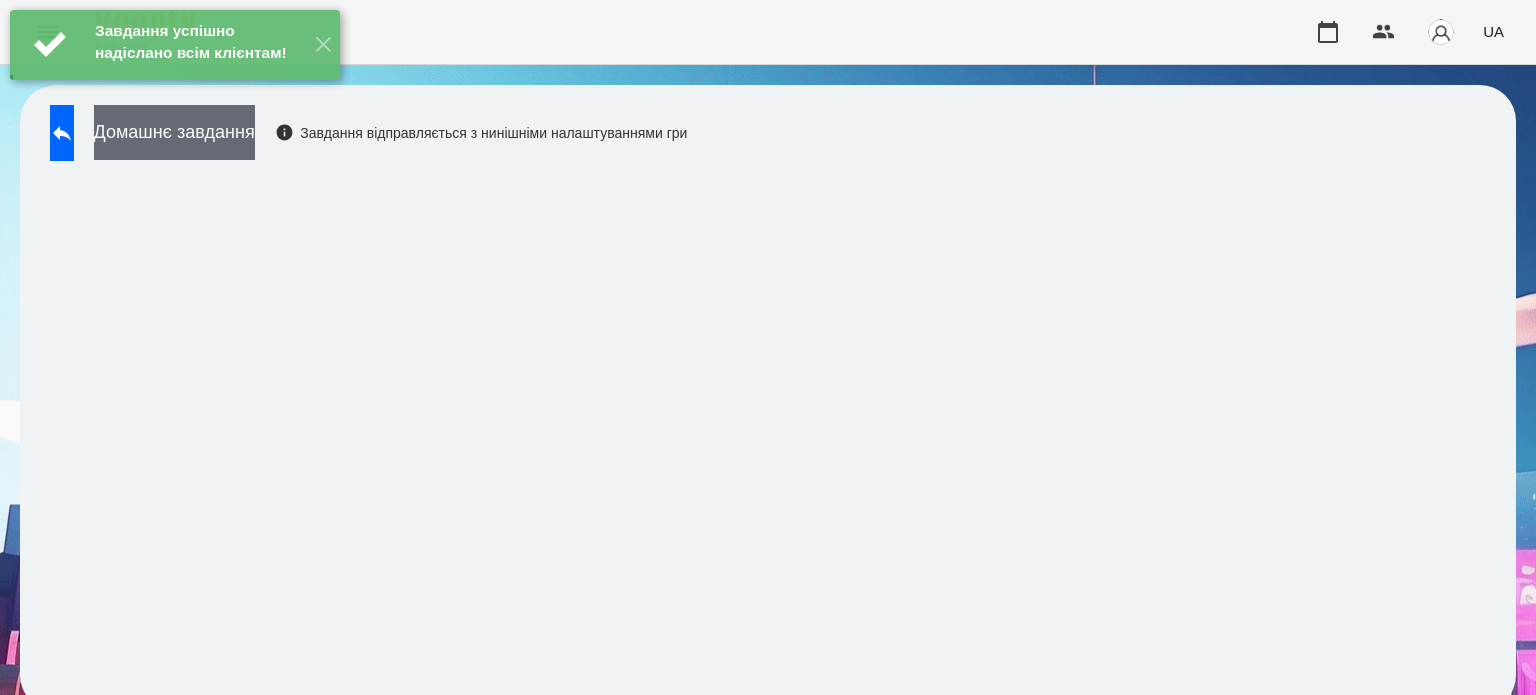 click on "Домашнє завдання" at bounding box center (174, 132) 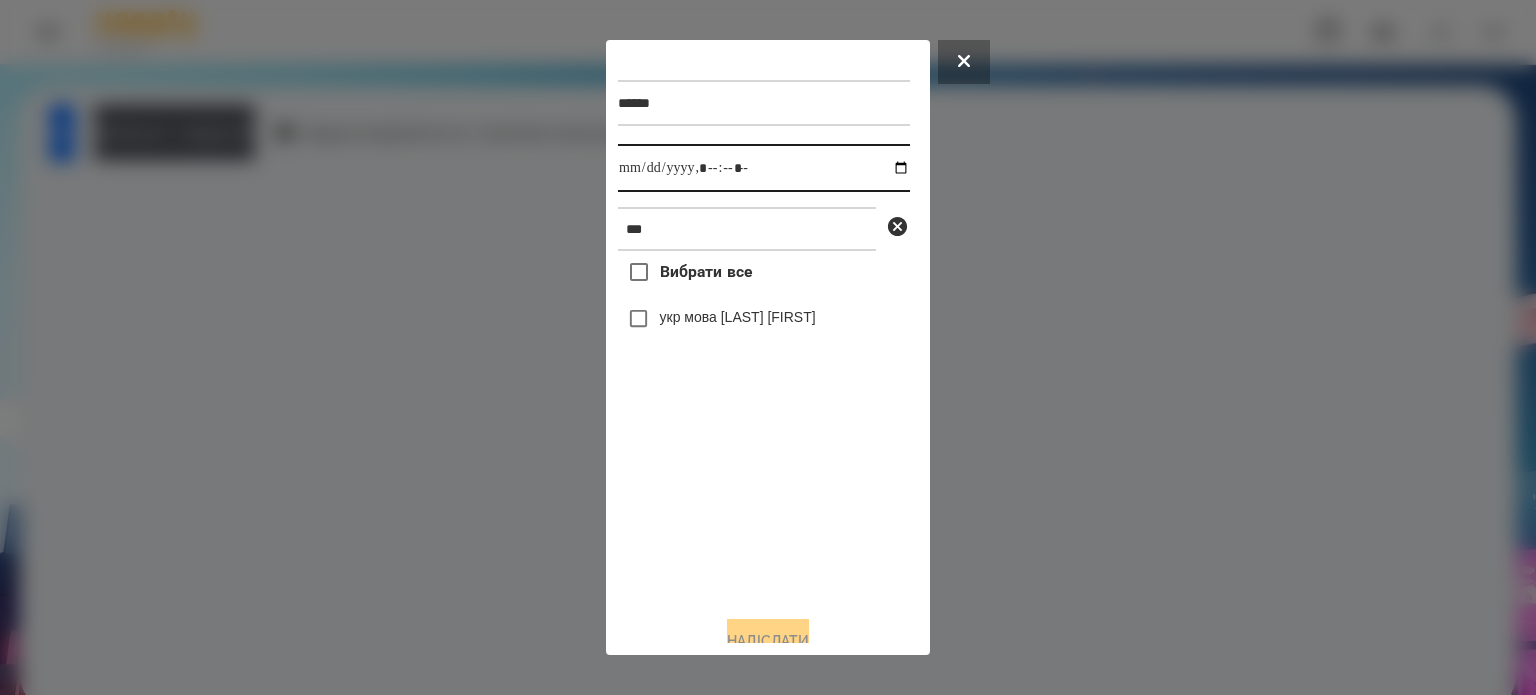 click at bounding box center (764, 168) 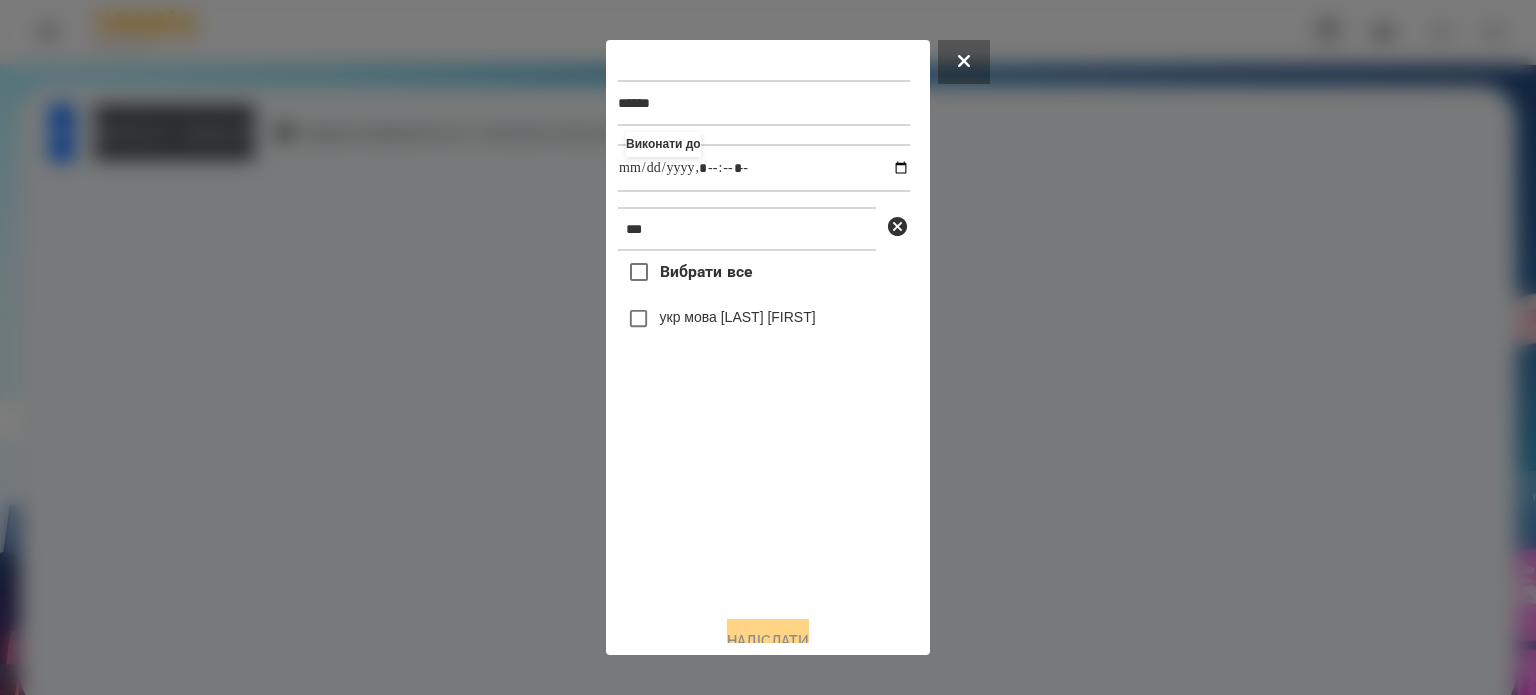 type on "**********" 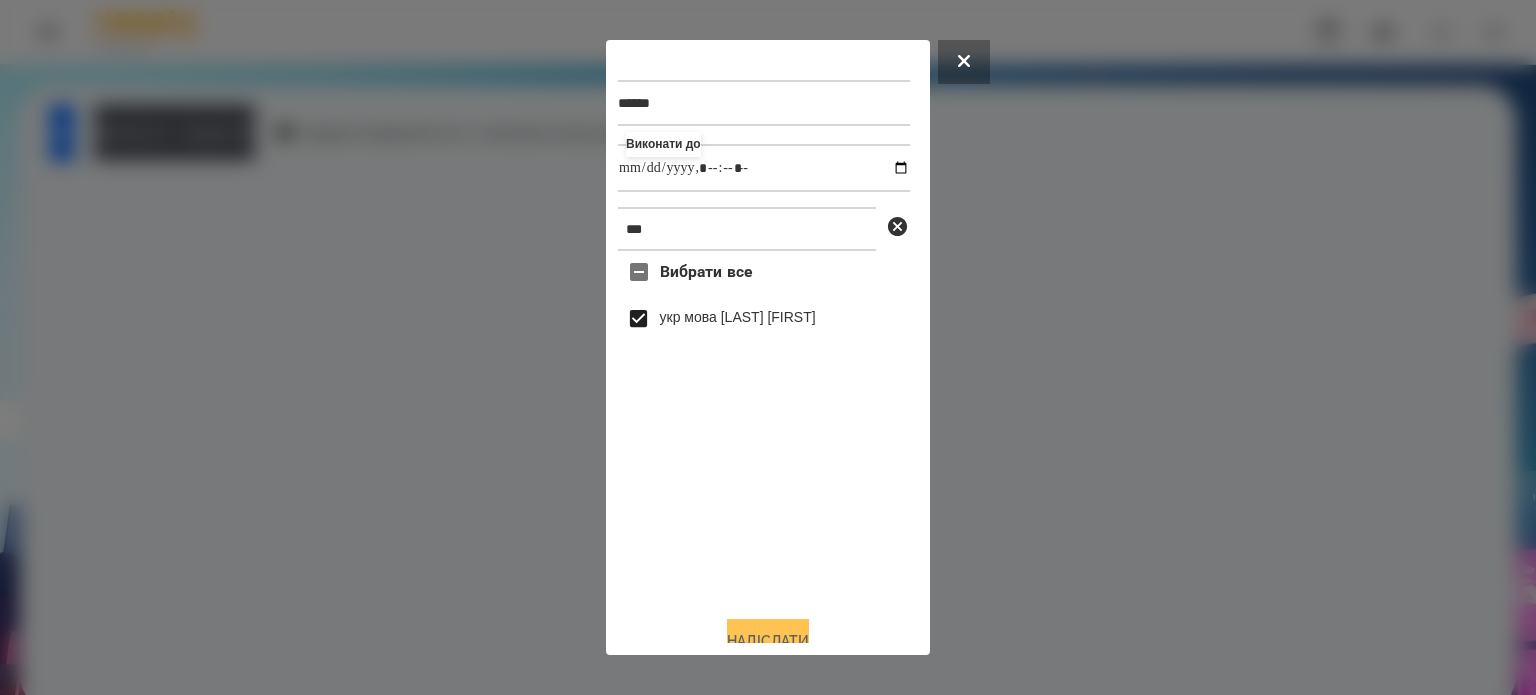click on "Надіслати" at bounding box center (768, 641) 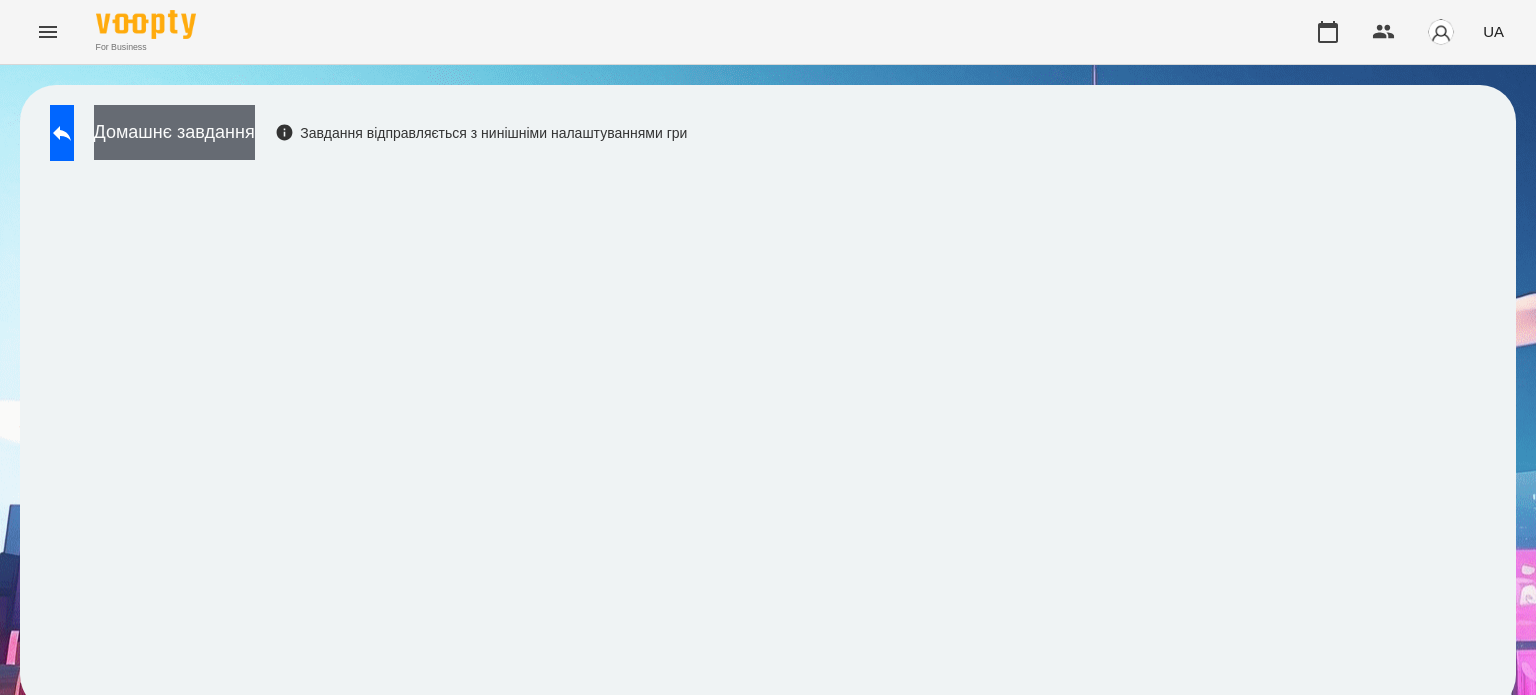 click on "Домашнє завдання" at bounding box center [174, 132] 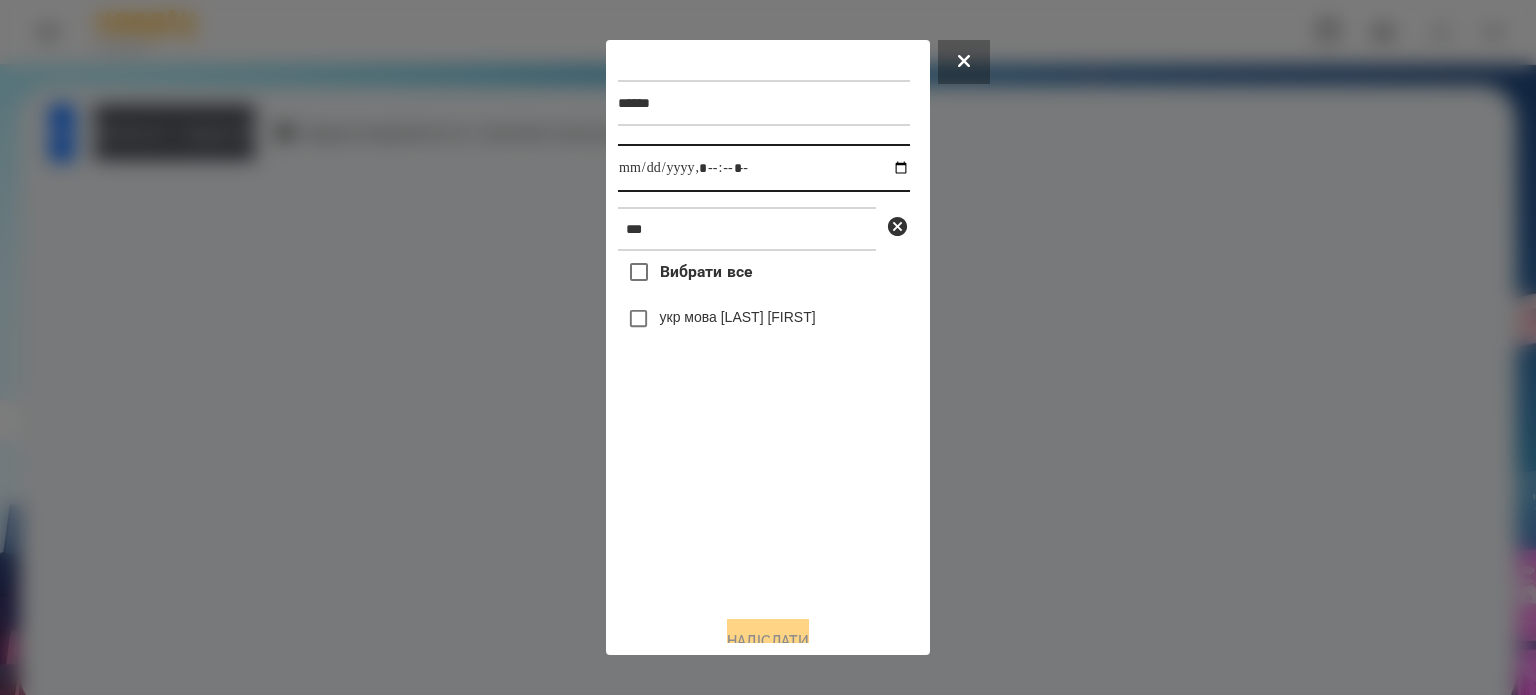 click at bounding box center [764, 168] 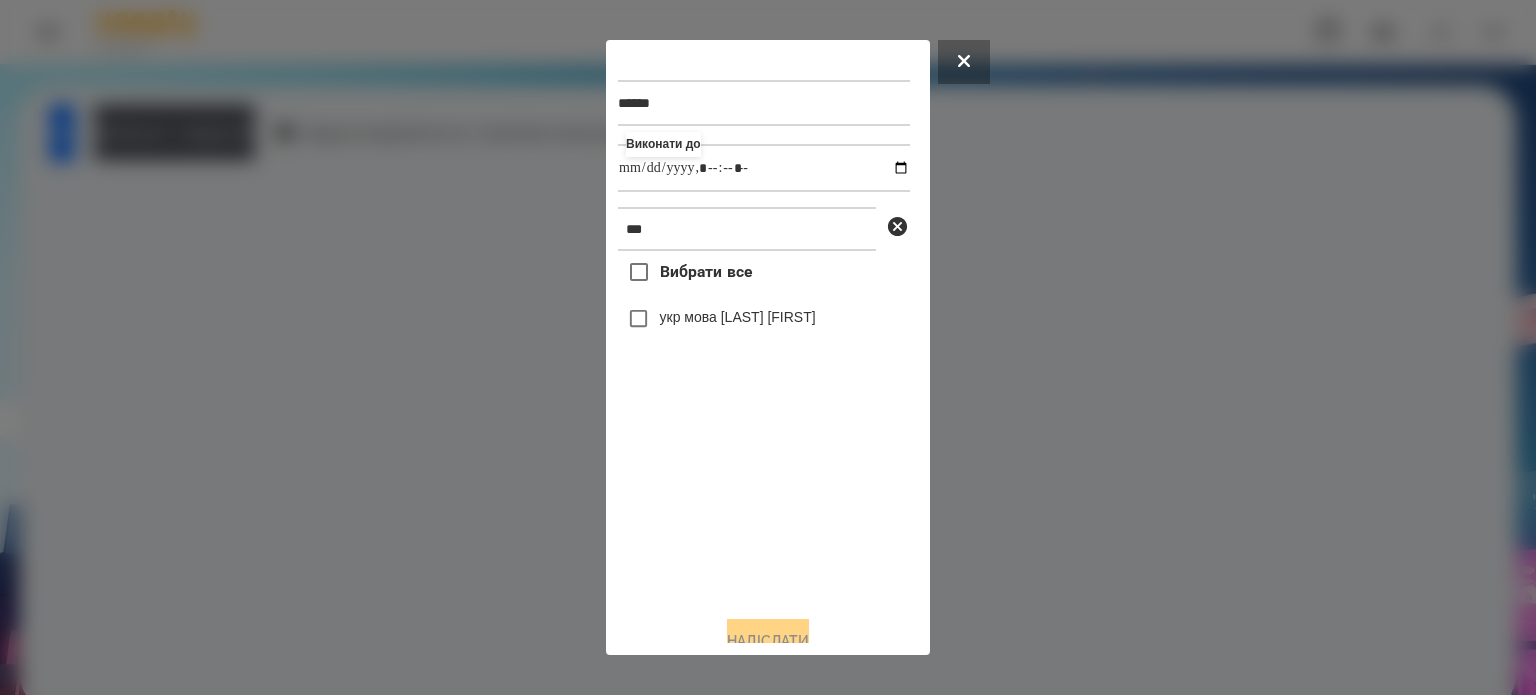 type on "**********" 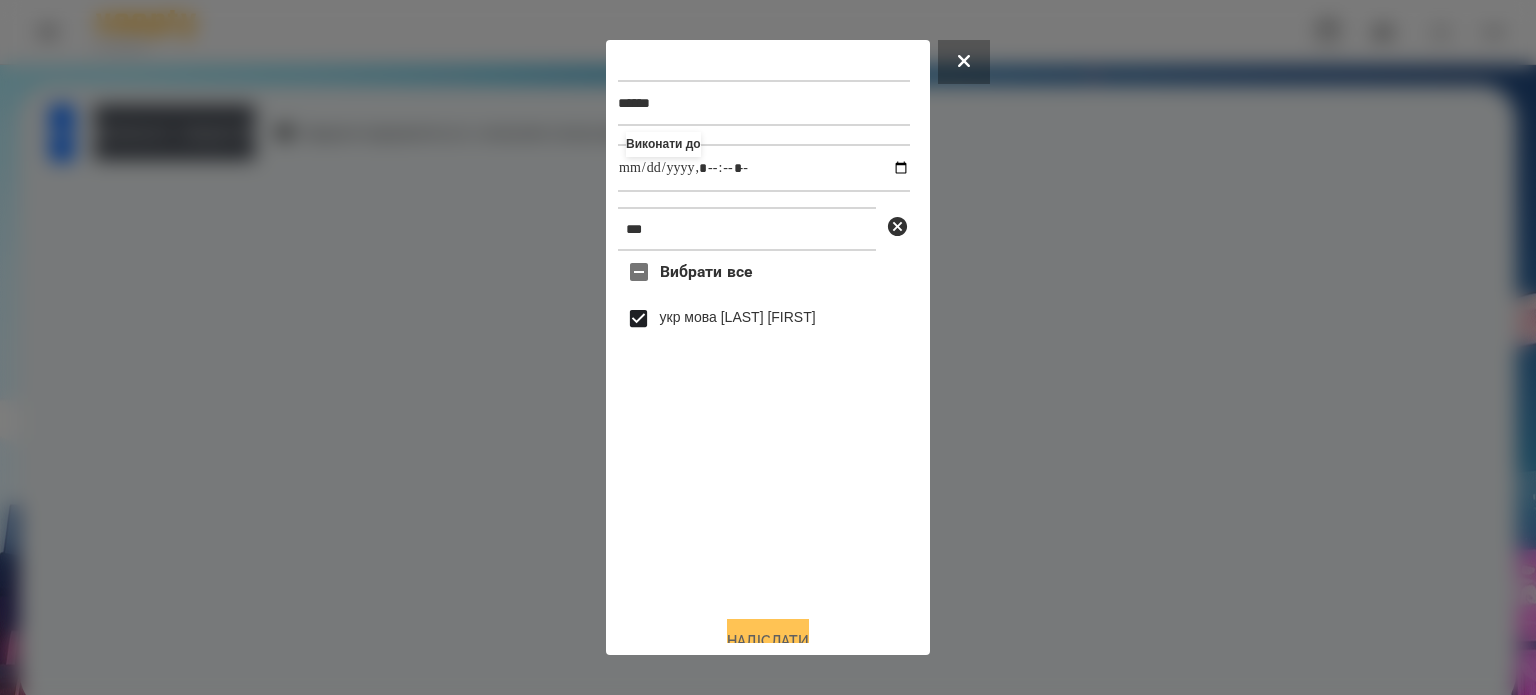 click on "Надіслати" at bounding box center (768, 641) 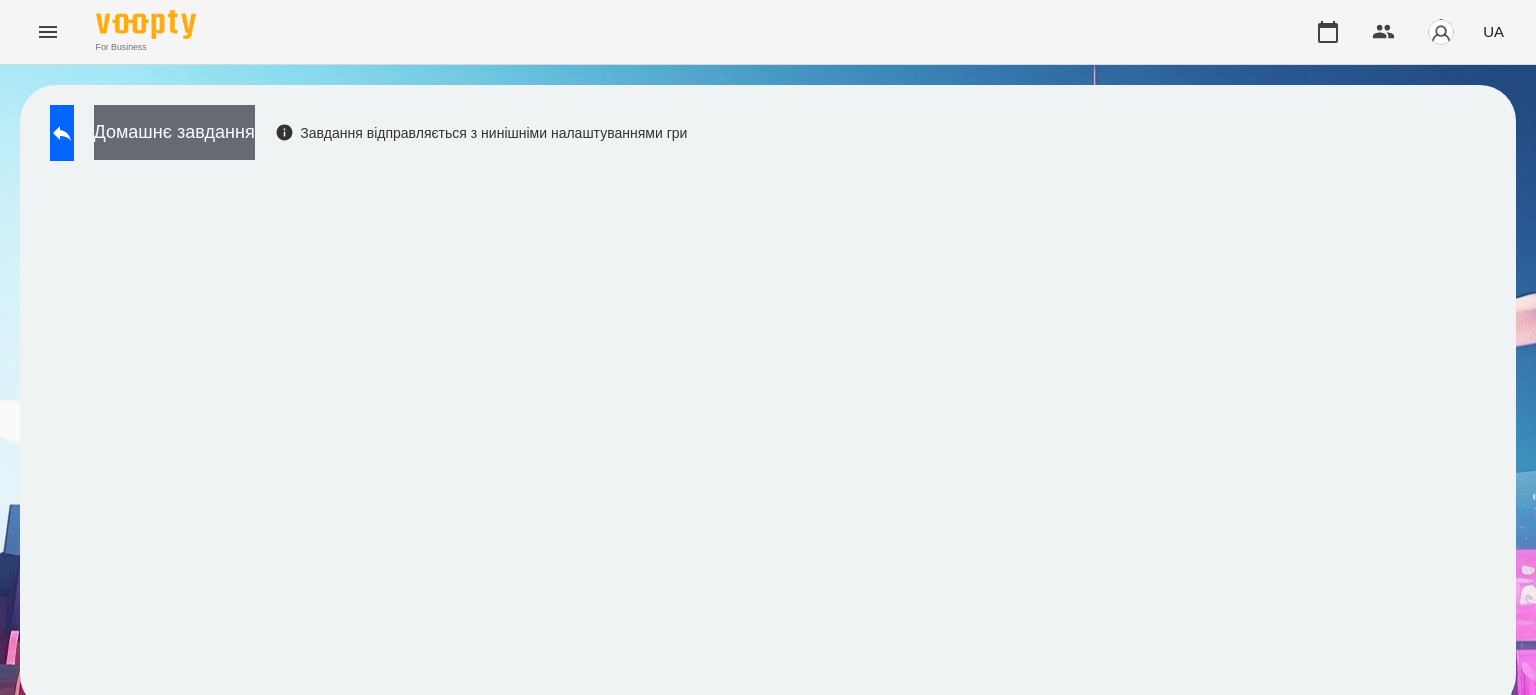 click on "Домашнє завдання" at bounding box center (174, 132) 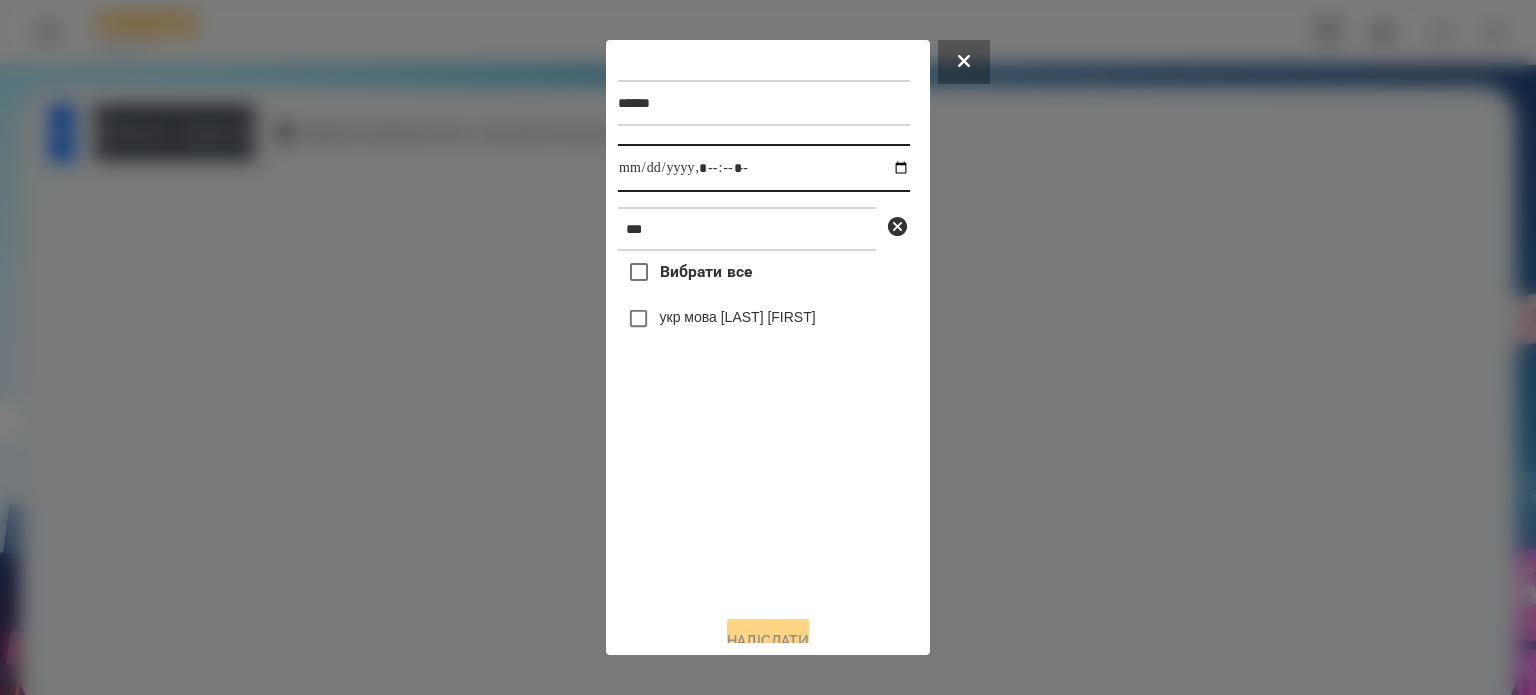 click at bounding box center [764, 168] 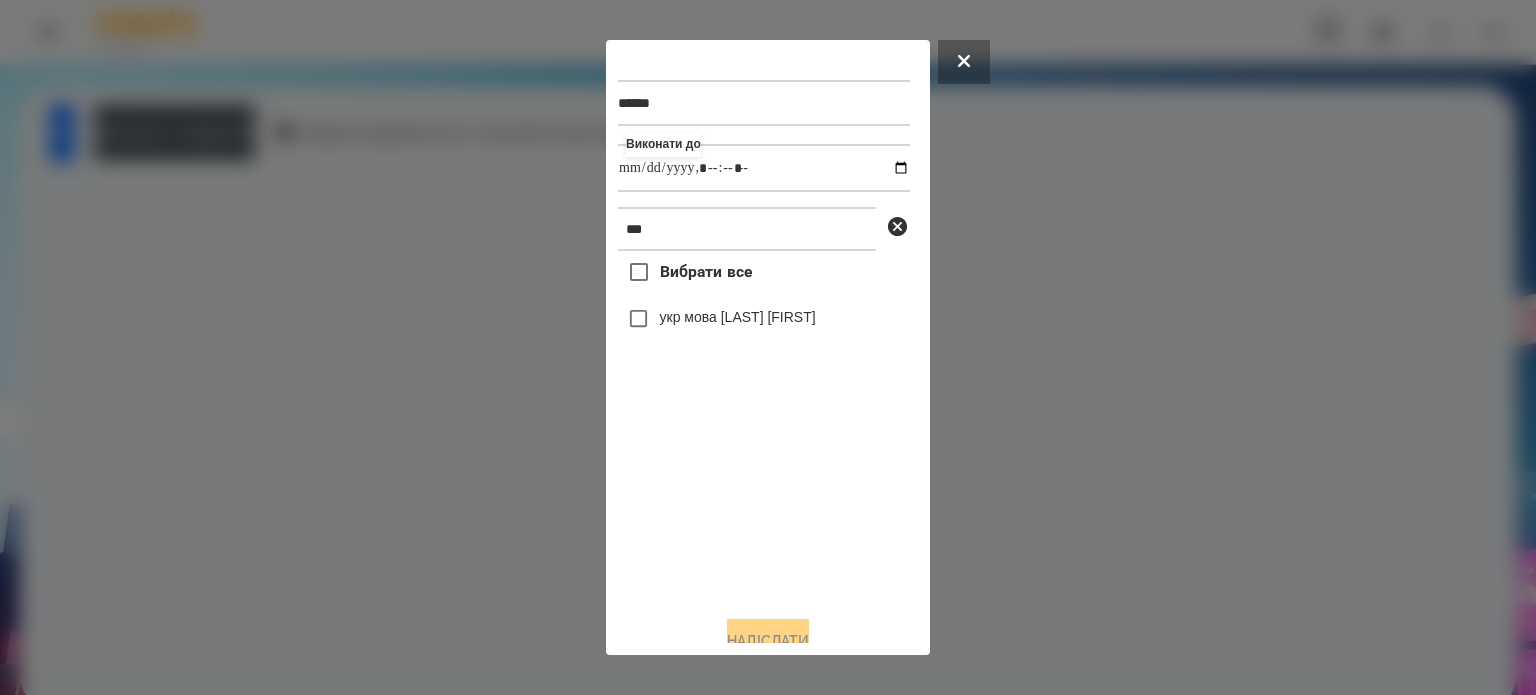 type on "**********" 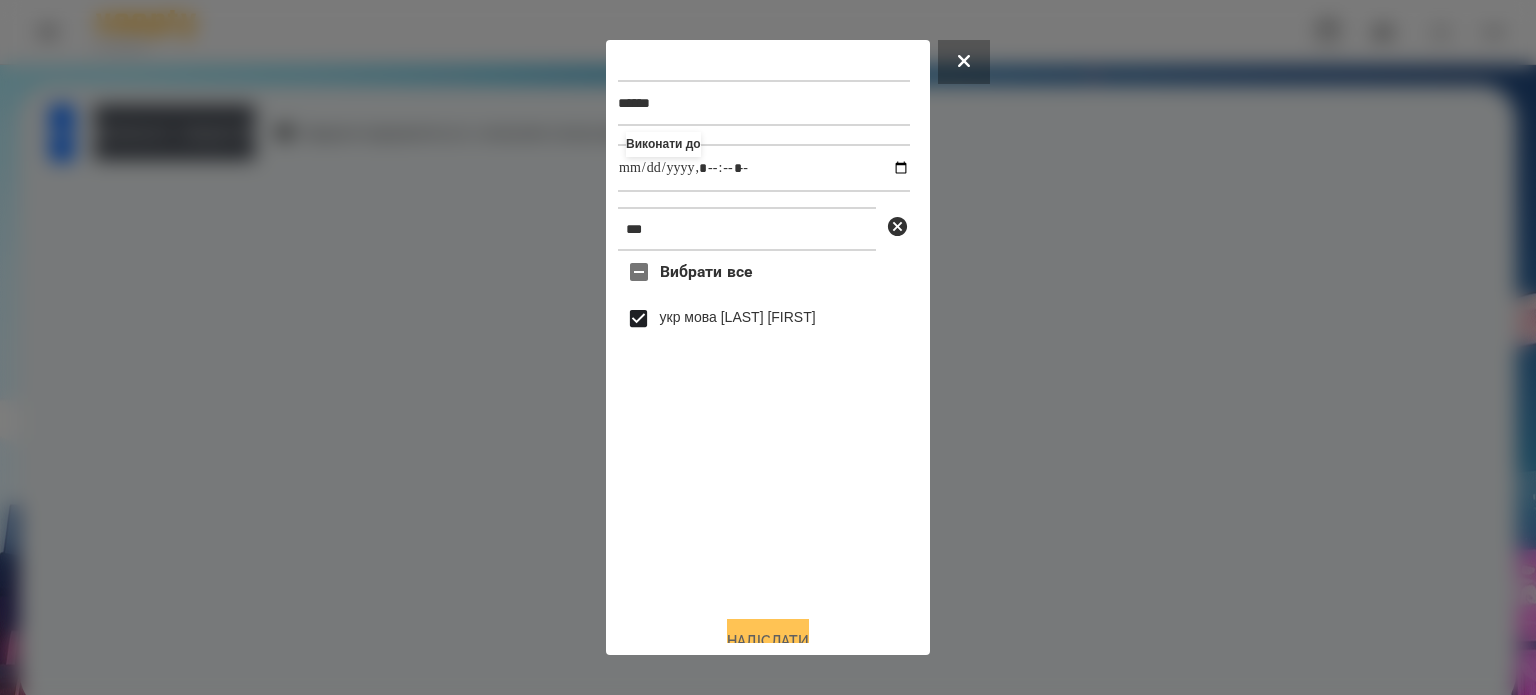 click on "Надіслати" at bounding box center (768, 641) 